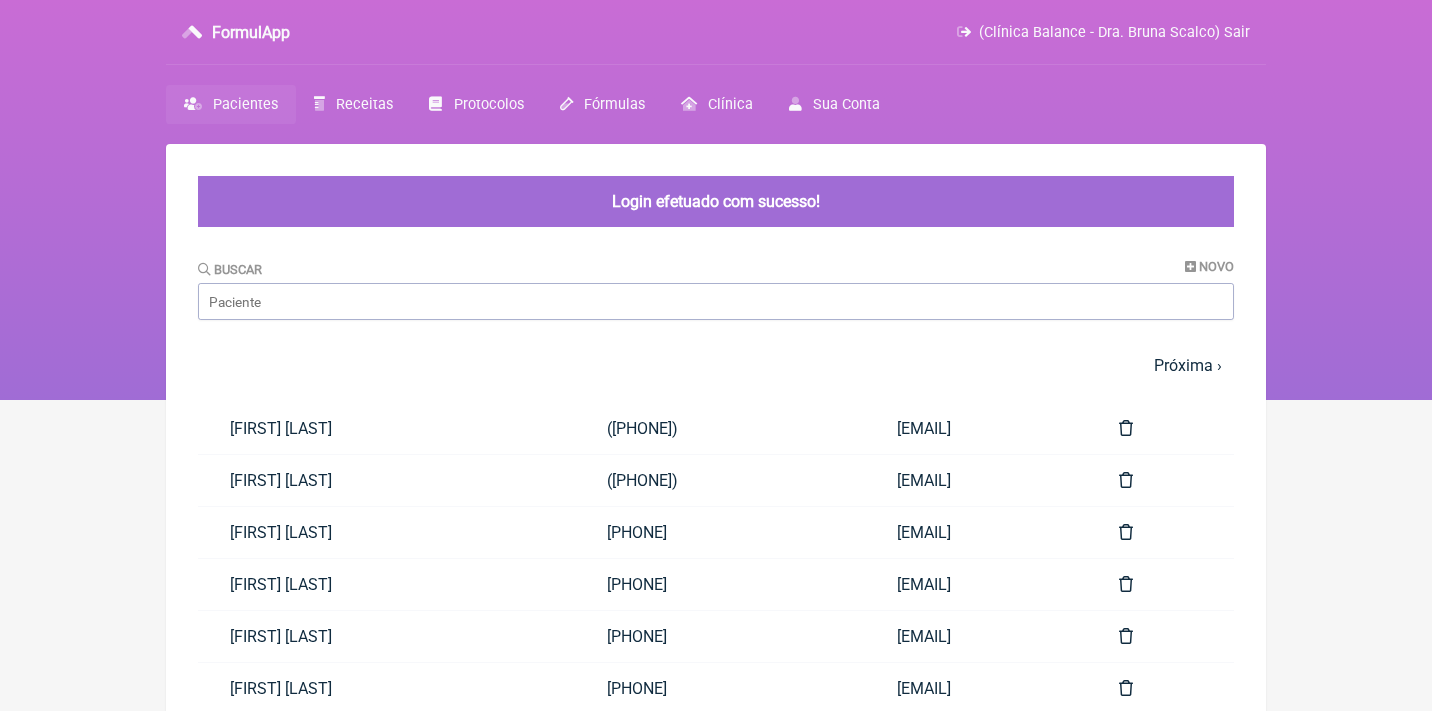 scroll, scrollTop: 0, scrollLeft: 0, axis: both 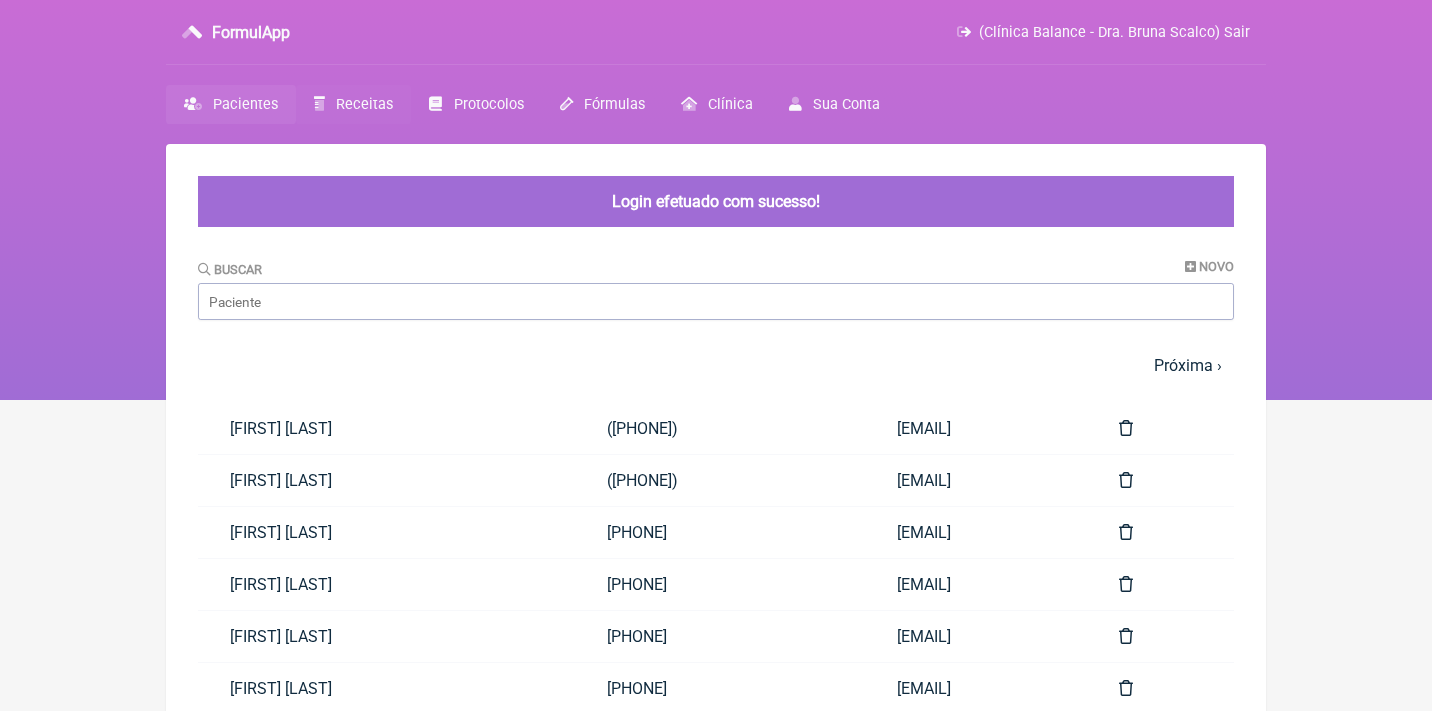 click on "Receitas" at bounding box center [353, 104] 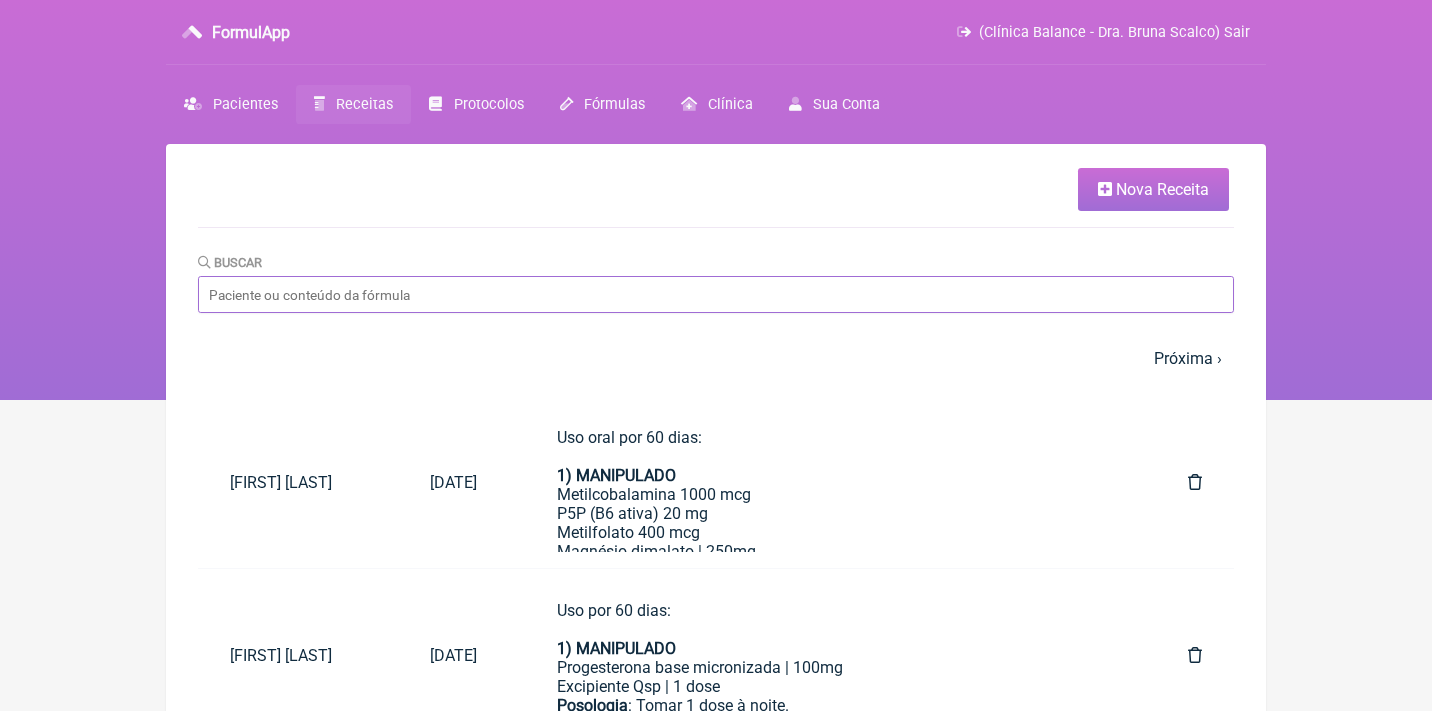 click on "Buscar" at bounding box center (716, 294) 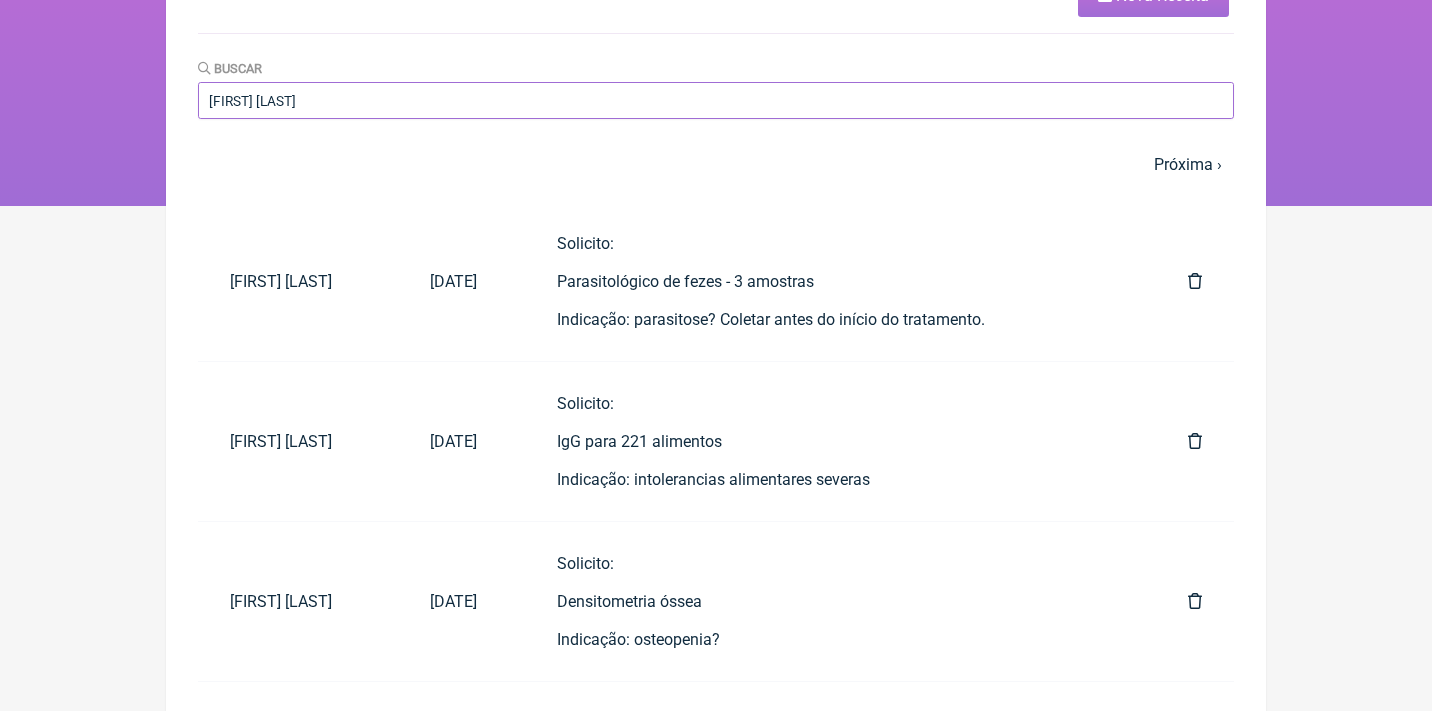 scroll, scrollTop: 164, scrollLeft: 0, axis: vertical 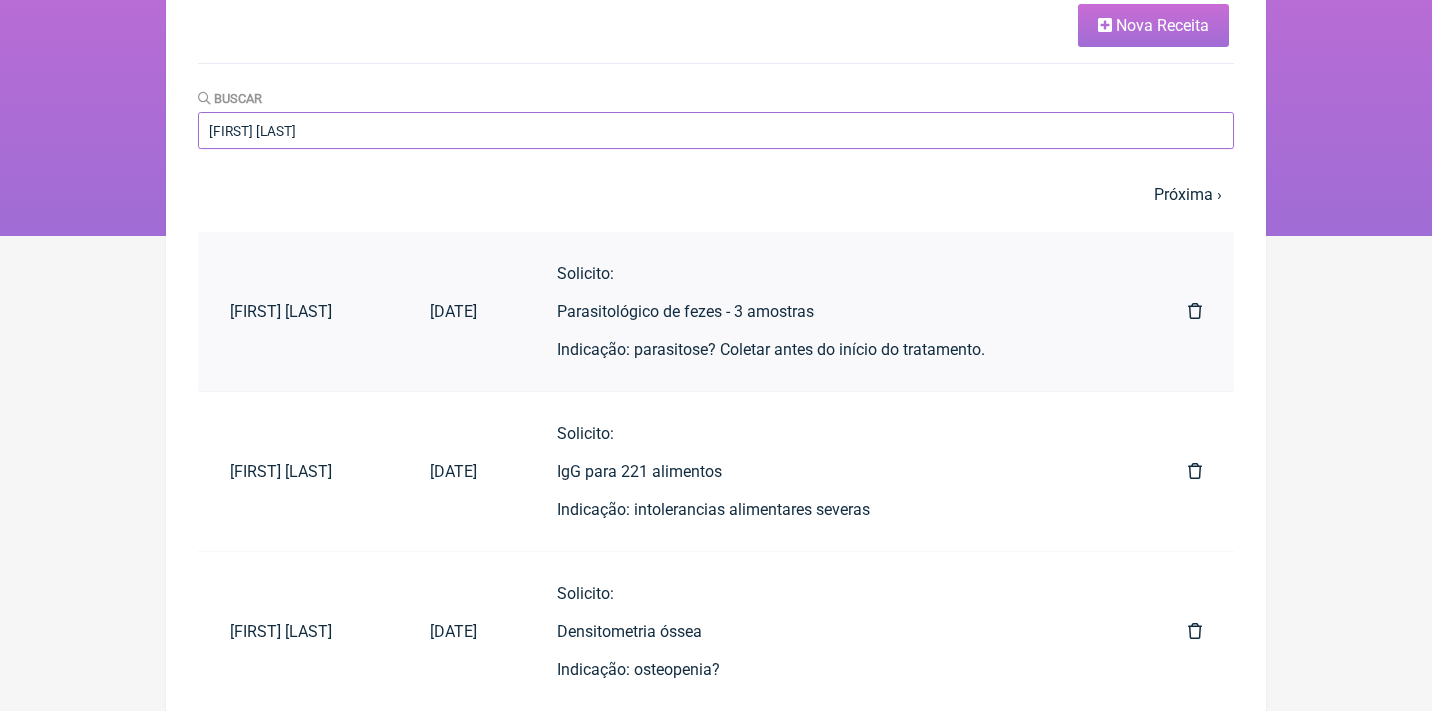 type on "[FIRST] [LAST]" 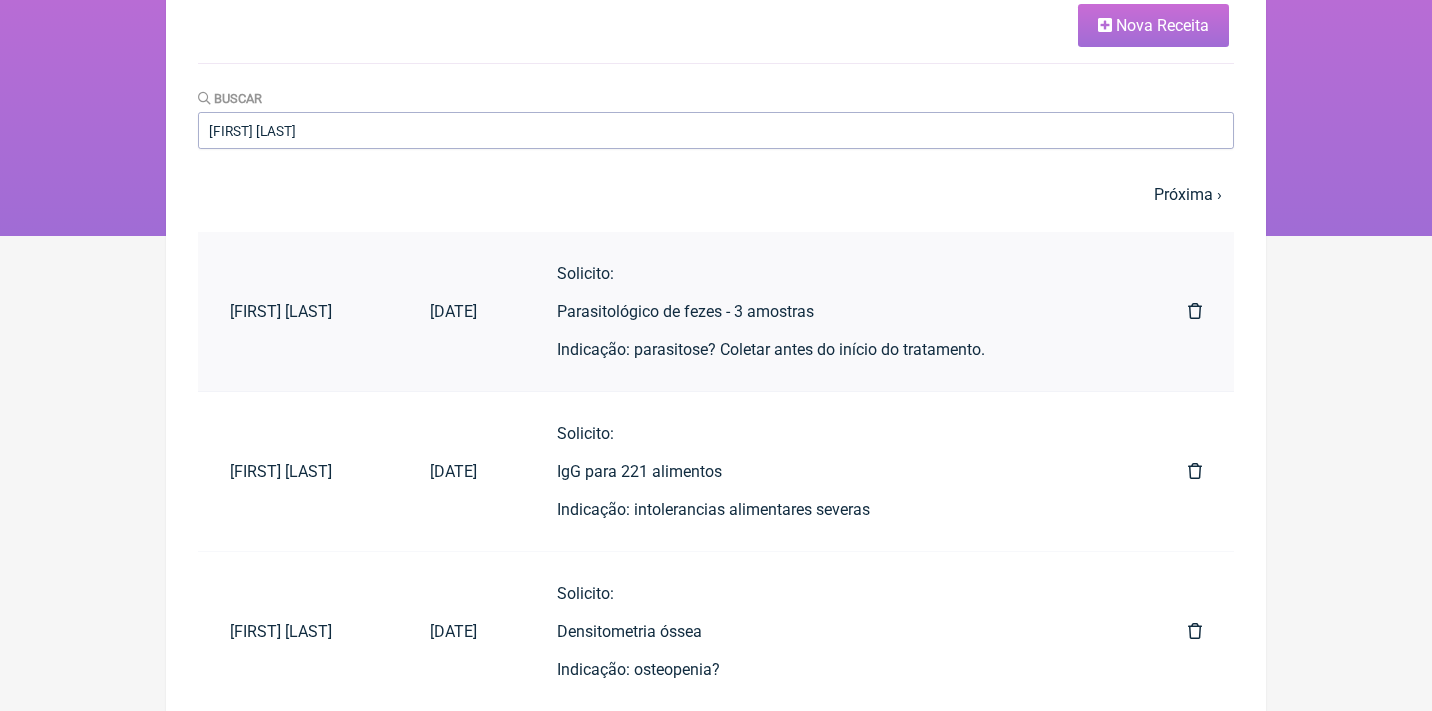 click on "Solicito: Parasitológico de fezes - 3 amostras Indicação: parasitose? Coletar antes do início do tratamento." at bounding box center (832, 311) 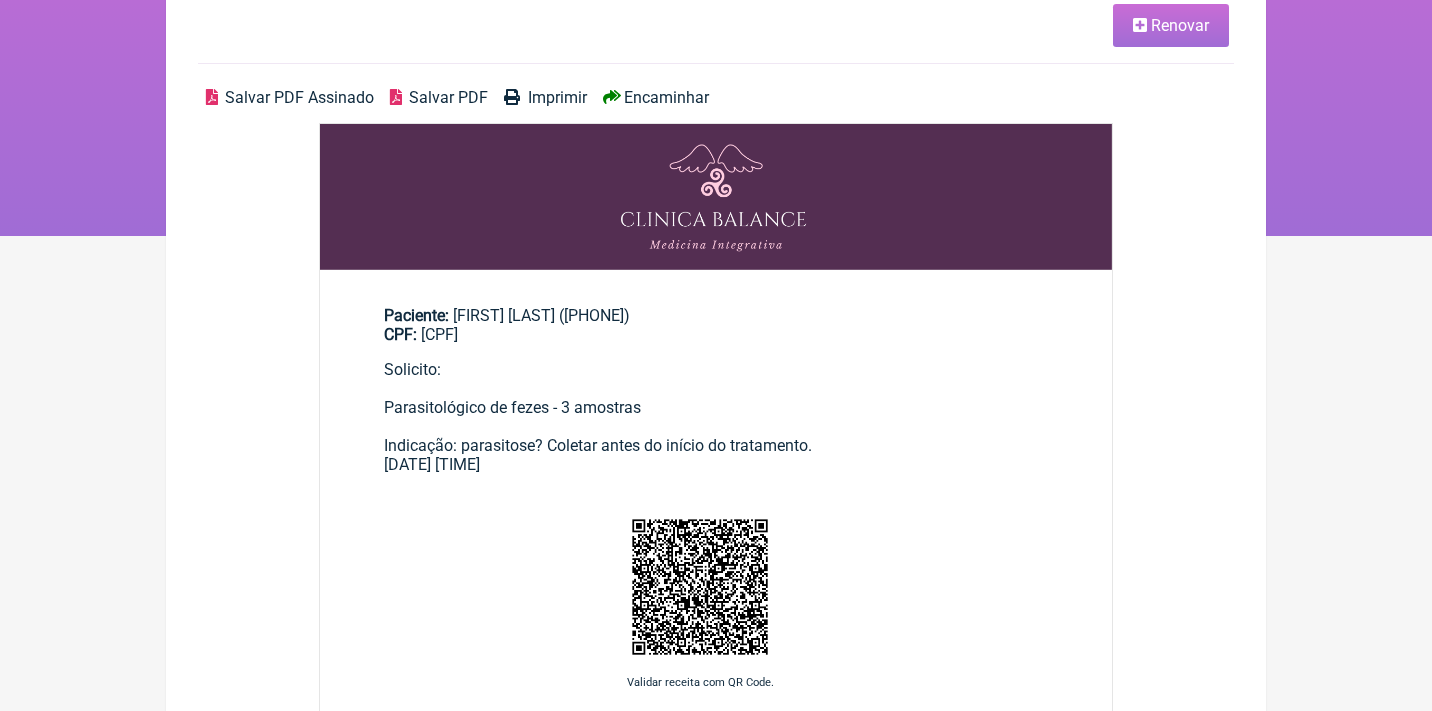 scroll, scrollTop: 0, scrollLeft: 0, axis: both 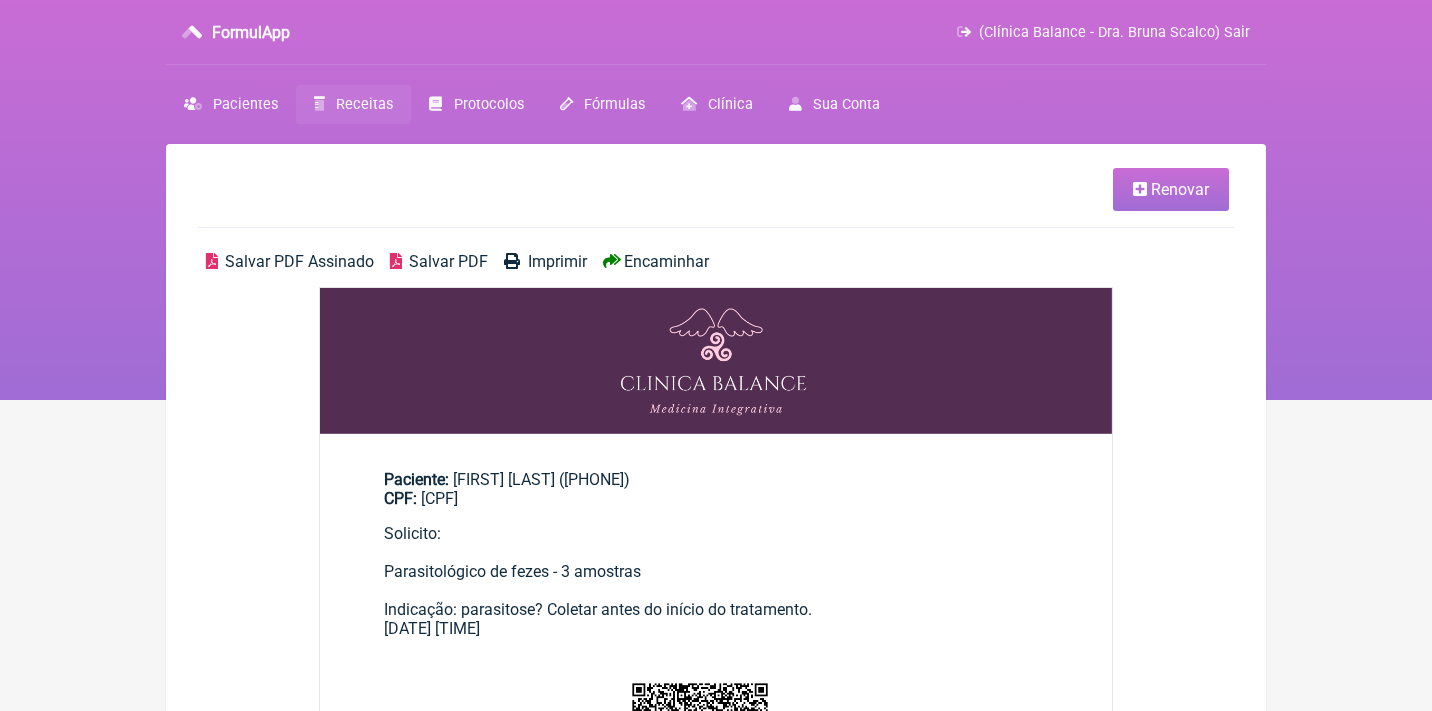 click on "Renovar" at bounding box center [1180, 189] 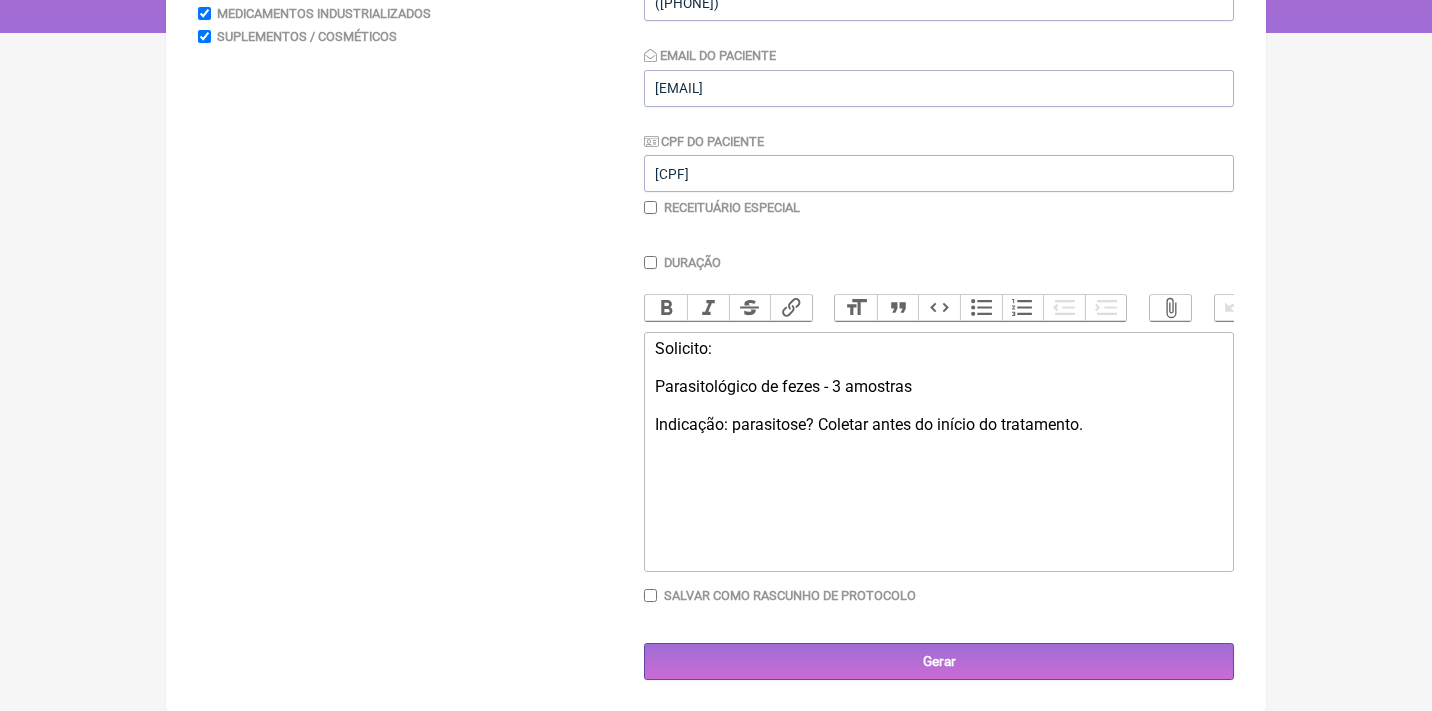 scroll, scrollTop: 366, scrollLeft: 0, axis: vertical 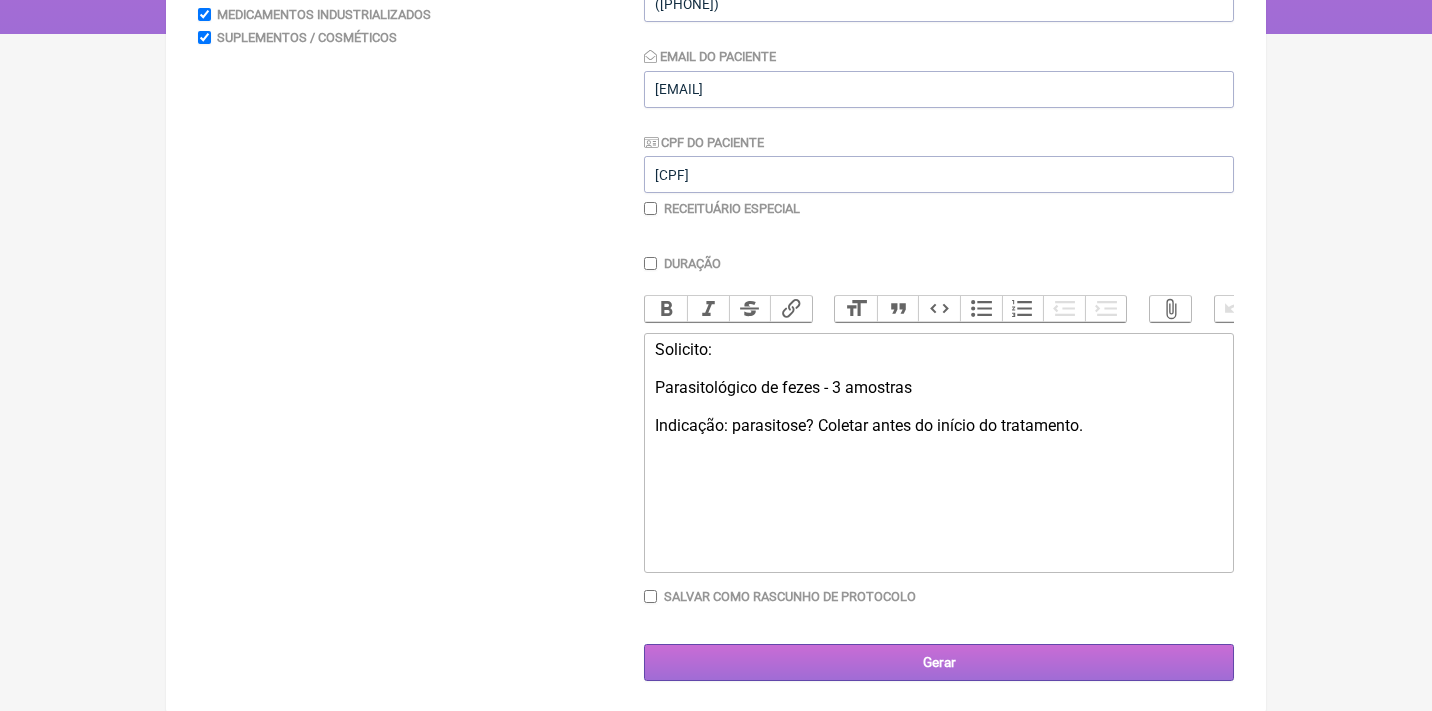 click on "Gerar" at bounding box center [939, 662] 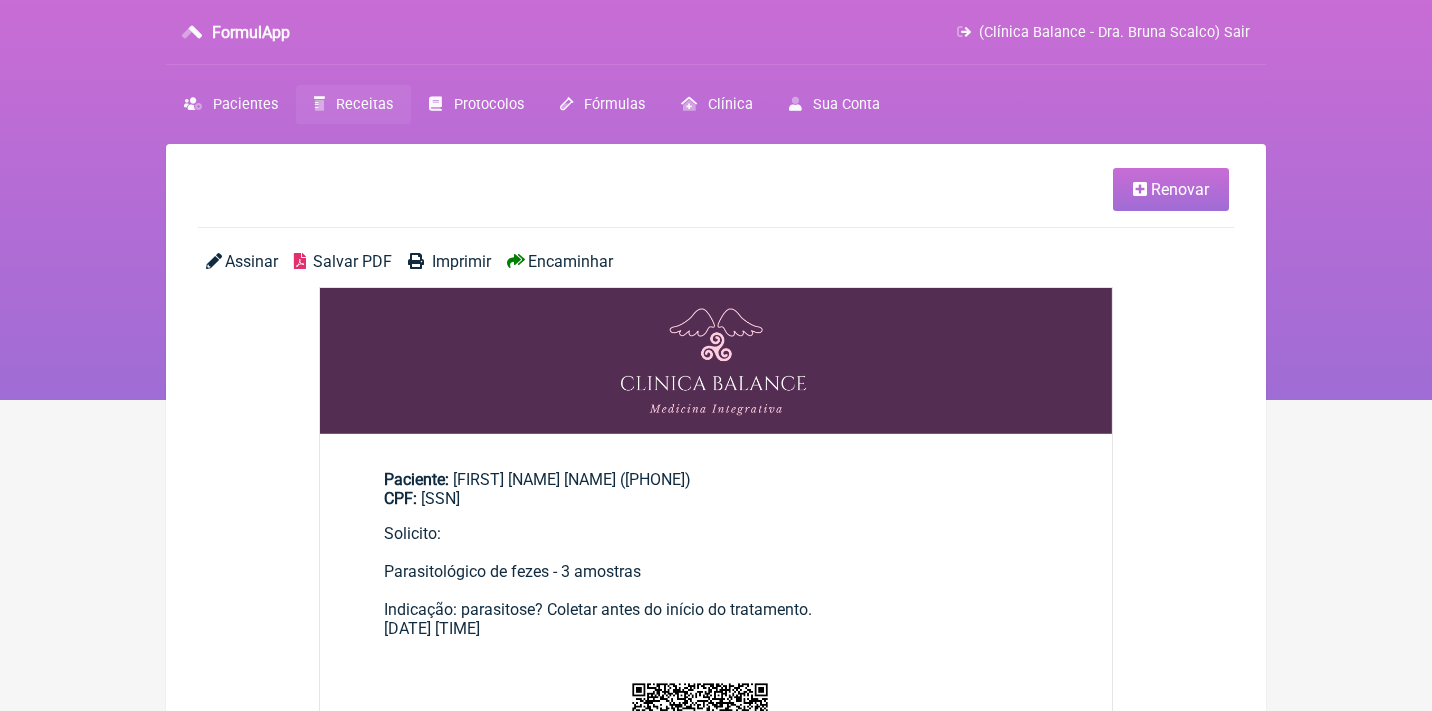 scroll, scrollTop: 0, scrollLeft: 0, axis: both 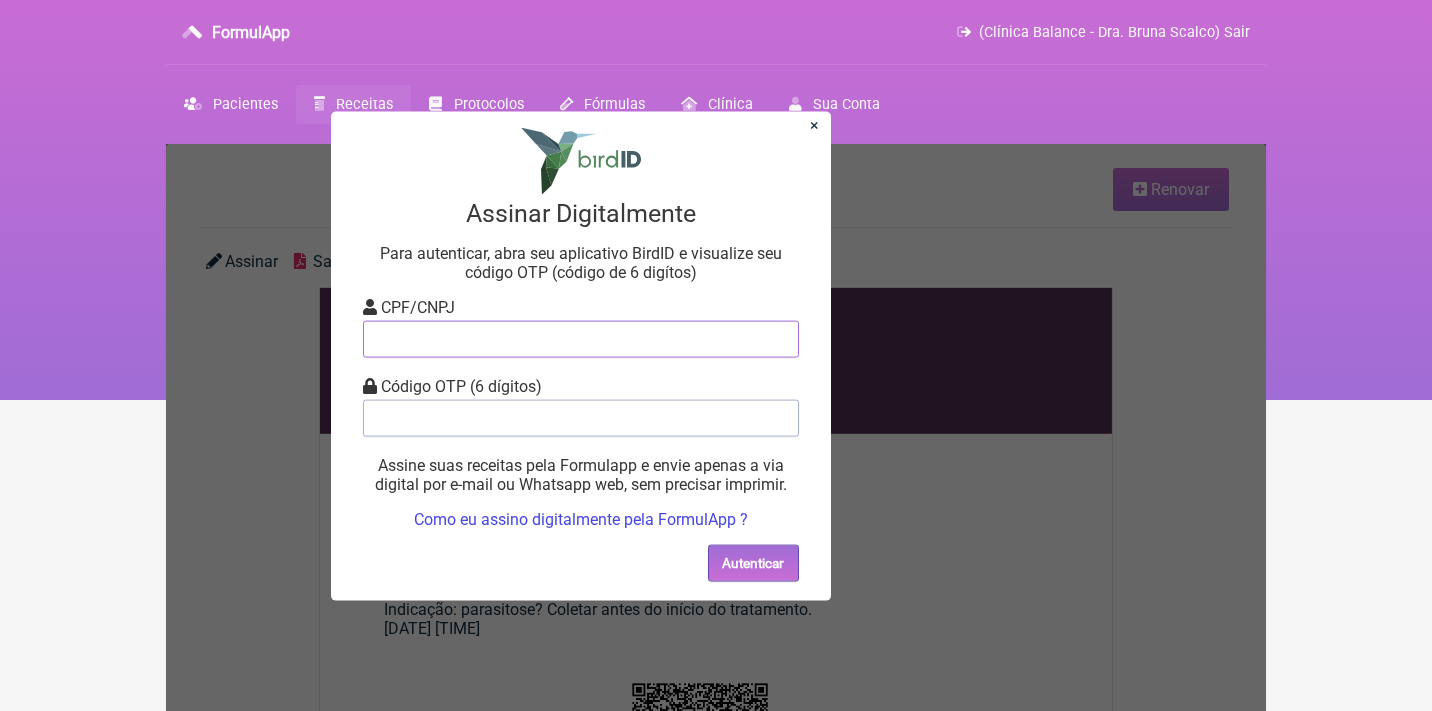 click at bounding box center [581, 338] 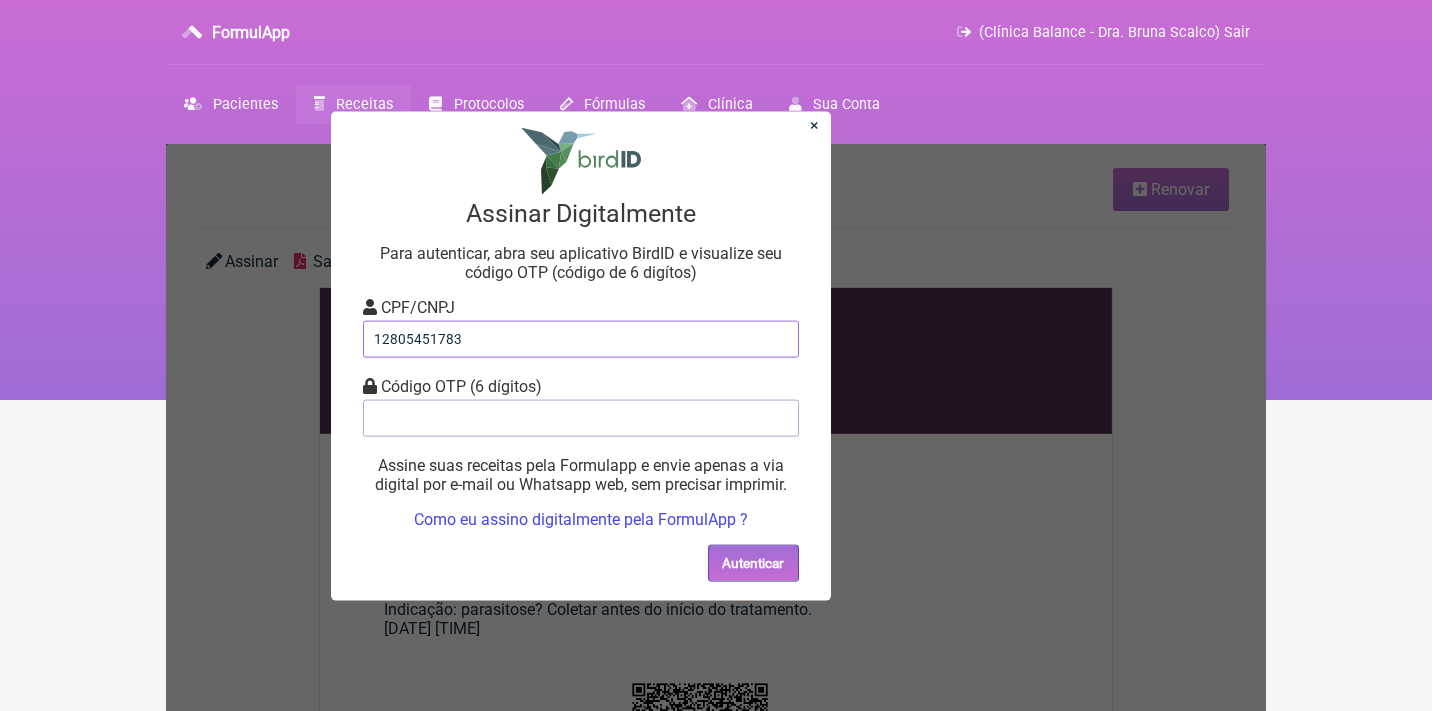 type on "12805451783" 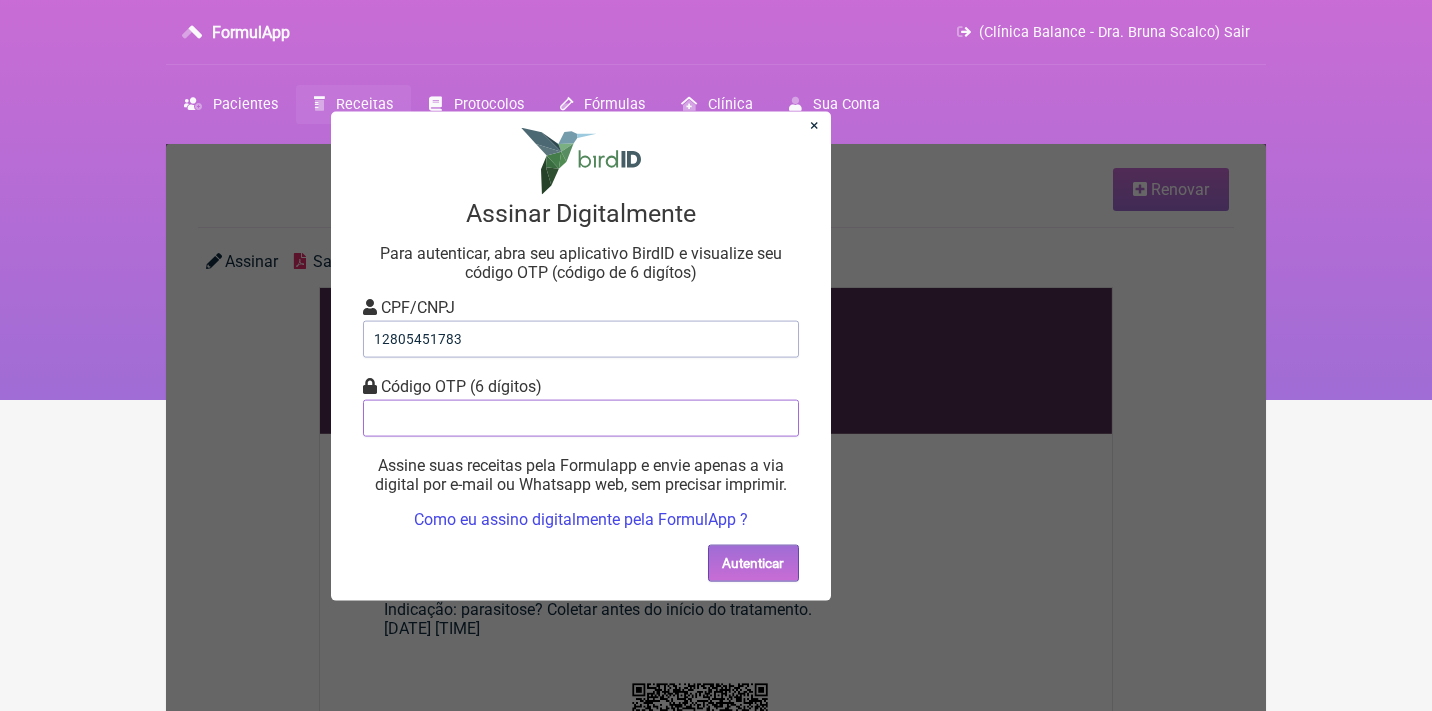 click at bounding box center [581, 417] 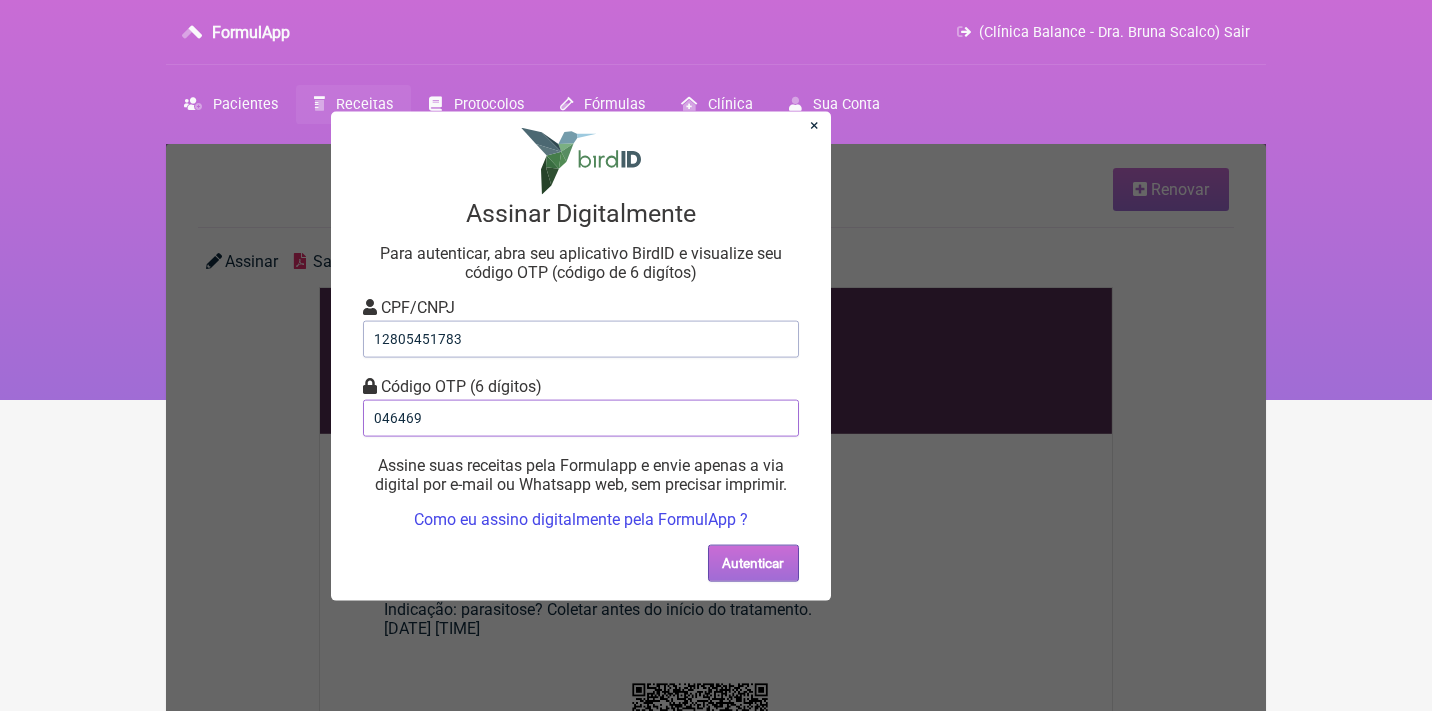 type on "046469" 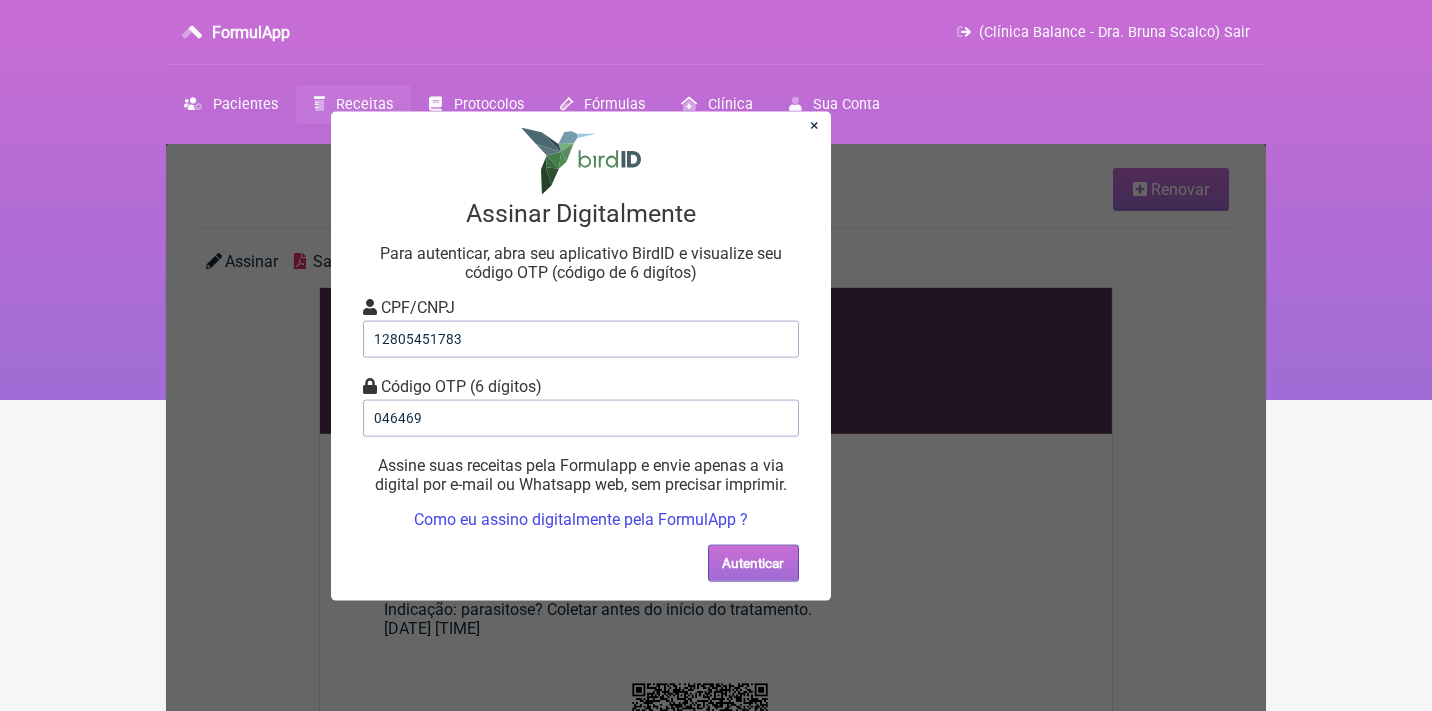 click on "Autenticar" at bounding box center [753, 562] 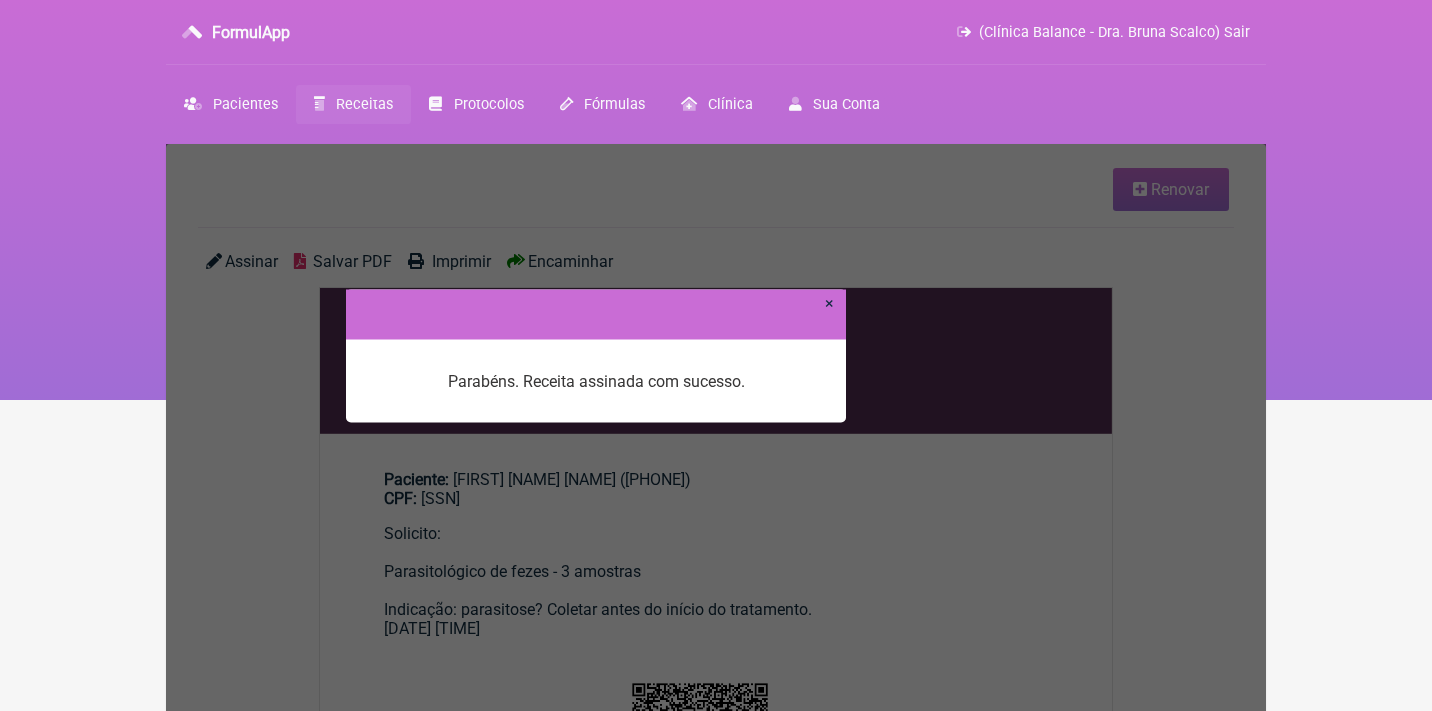 click on "×" at bounding box center (829, 302) 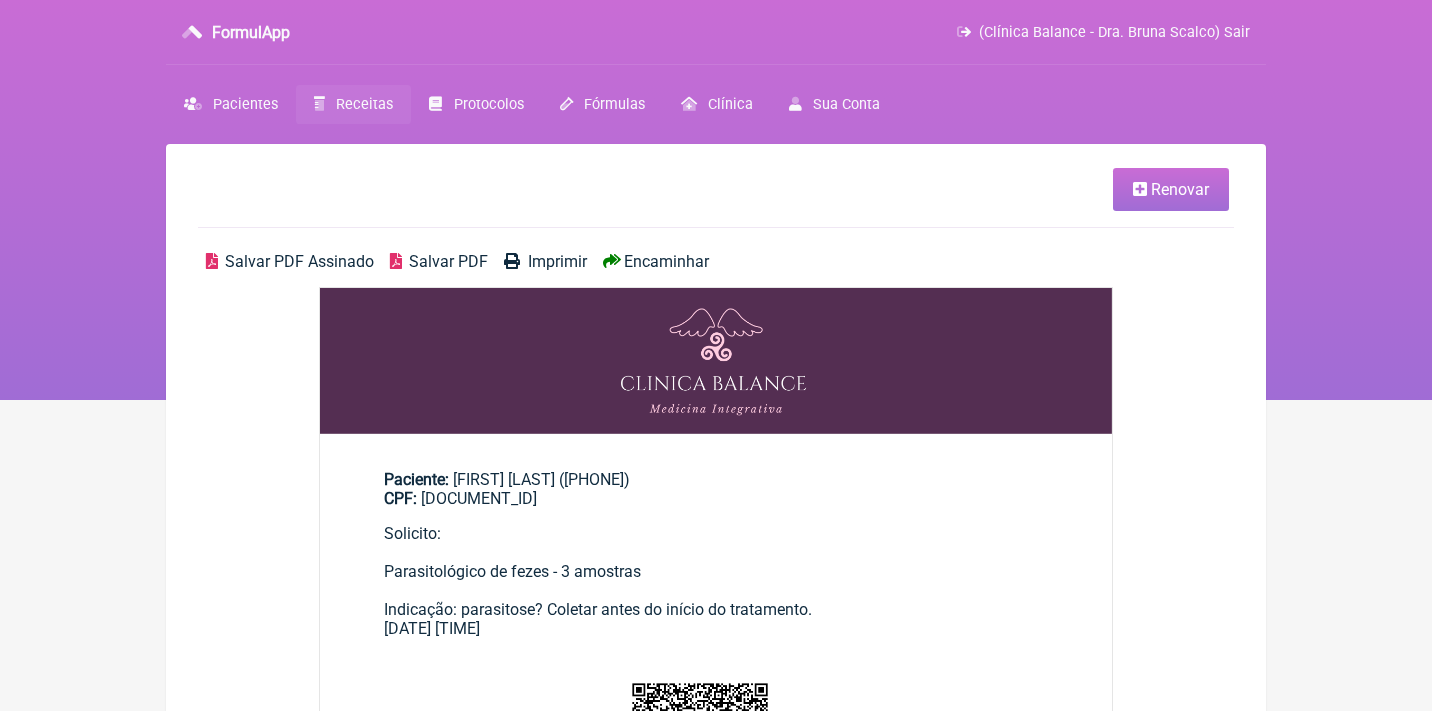 scroll, scrollTop: 0, scrollLeft: 0, axis: both 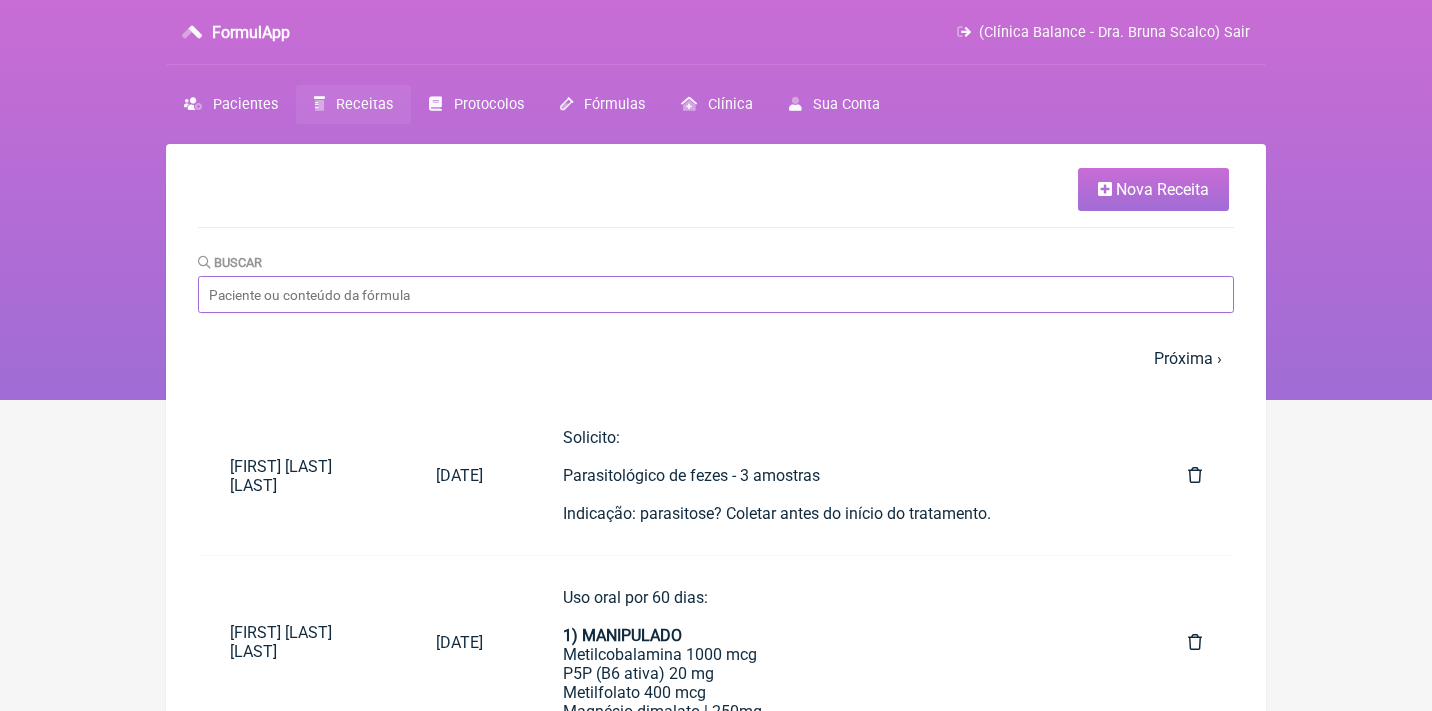 click on "Buscar" at bounding box center (716, 294) 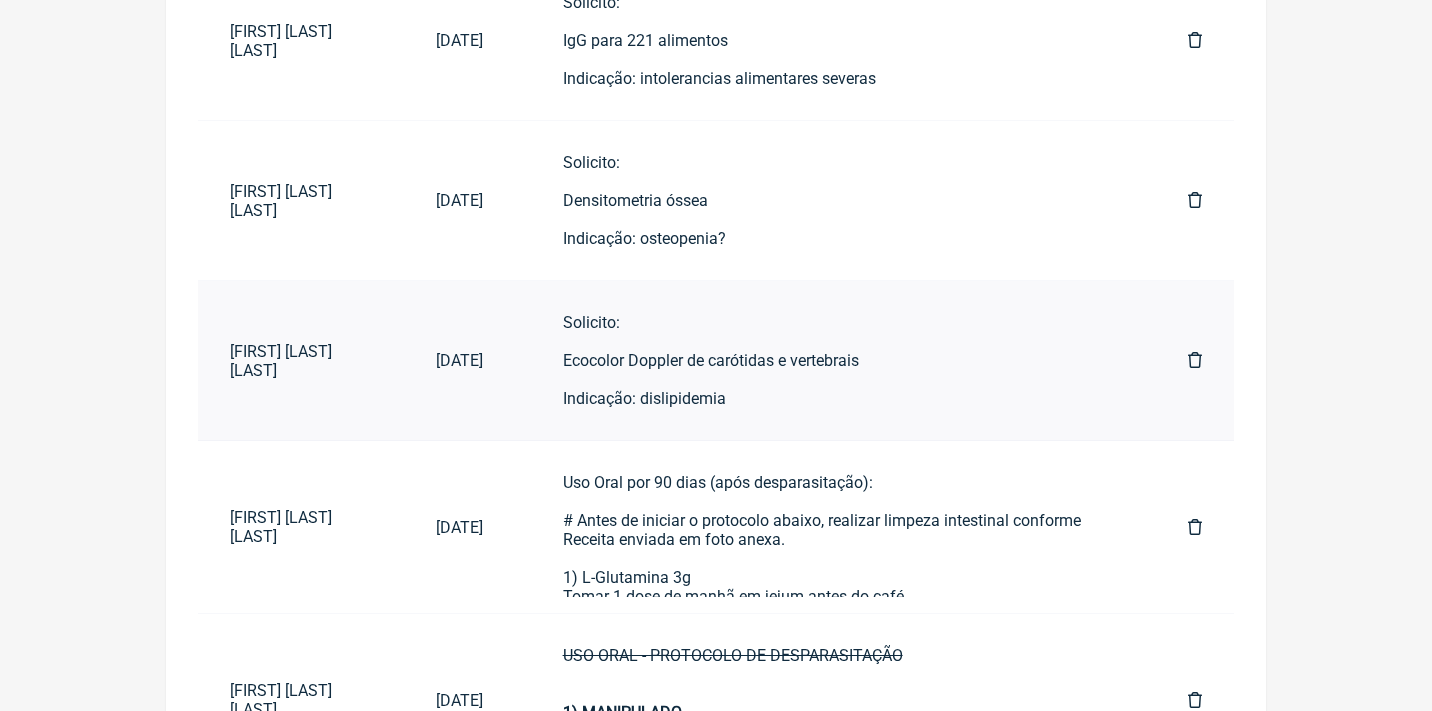 scroll, scrollTop: 579, scrollLeft: 0, axis: vertical 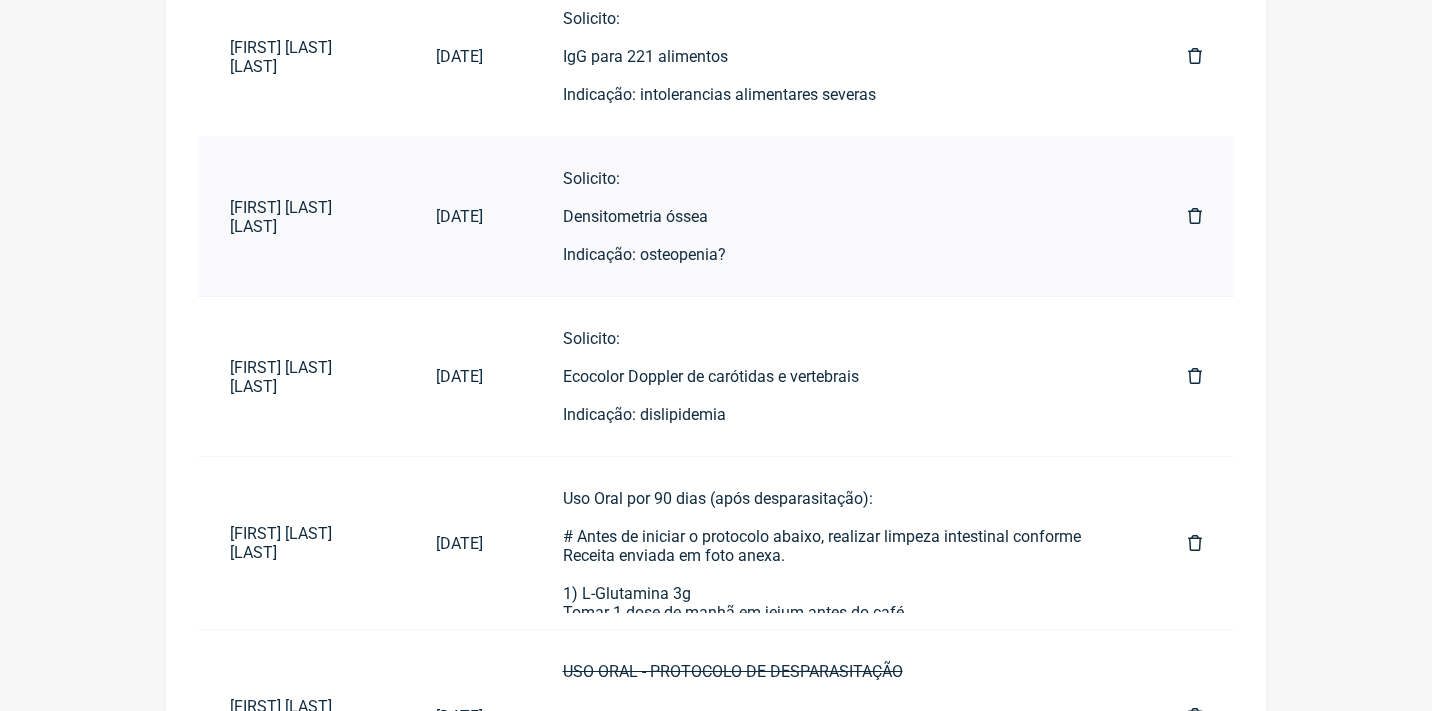 type on "Ana paula Fernandes" 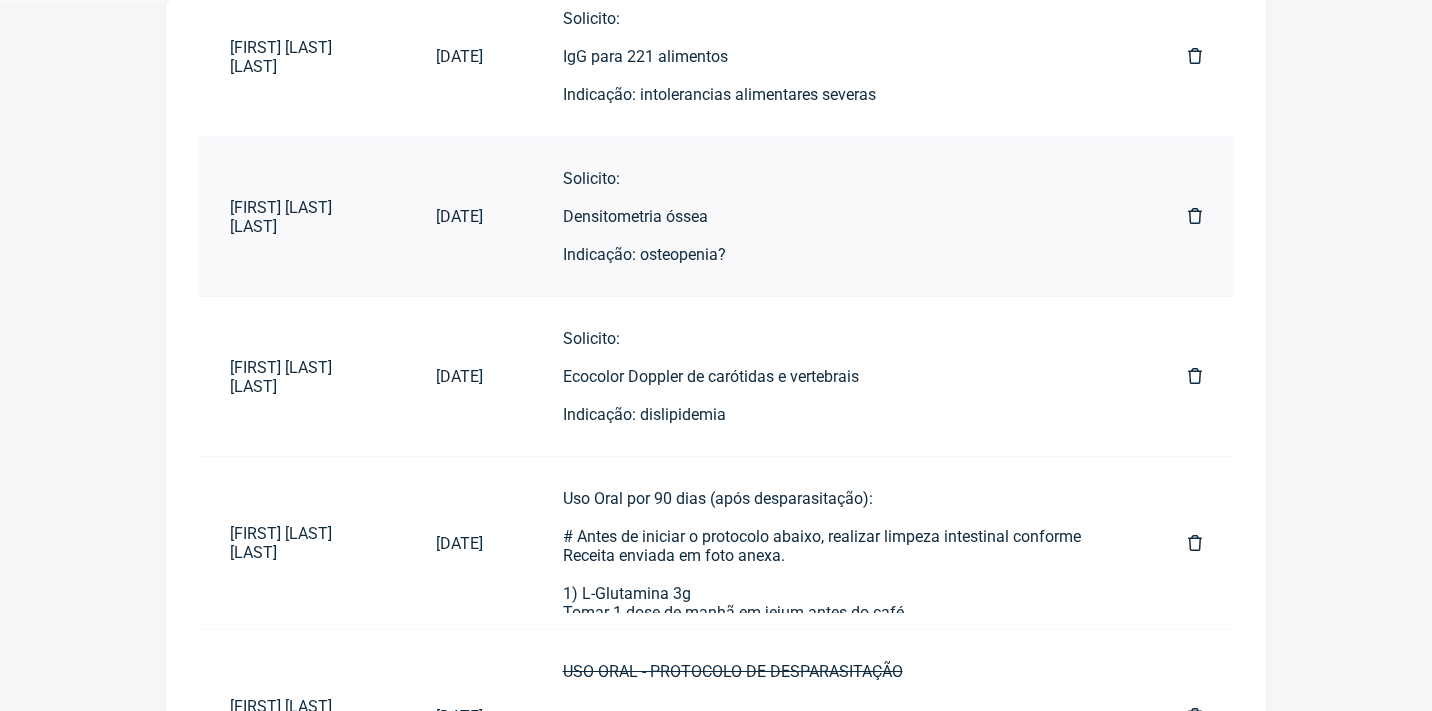 scroll, scrollTop: 0, scrollLeft: 0, axis: both 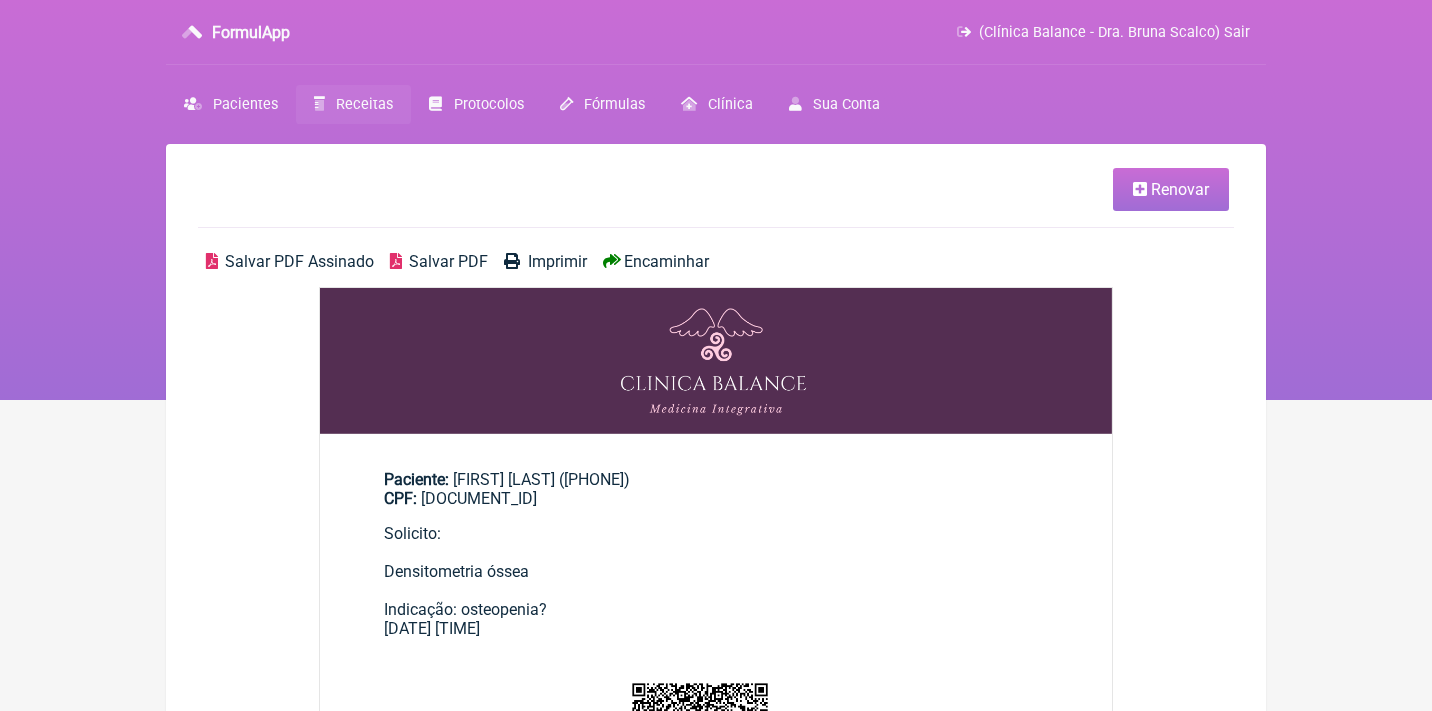 click at bounding box center (1140, 189) 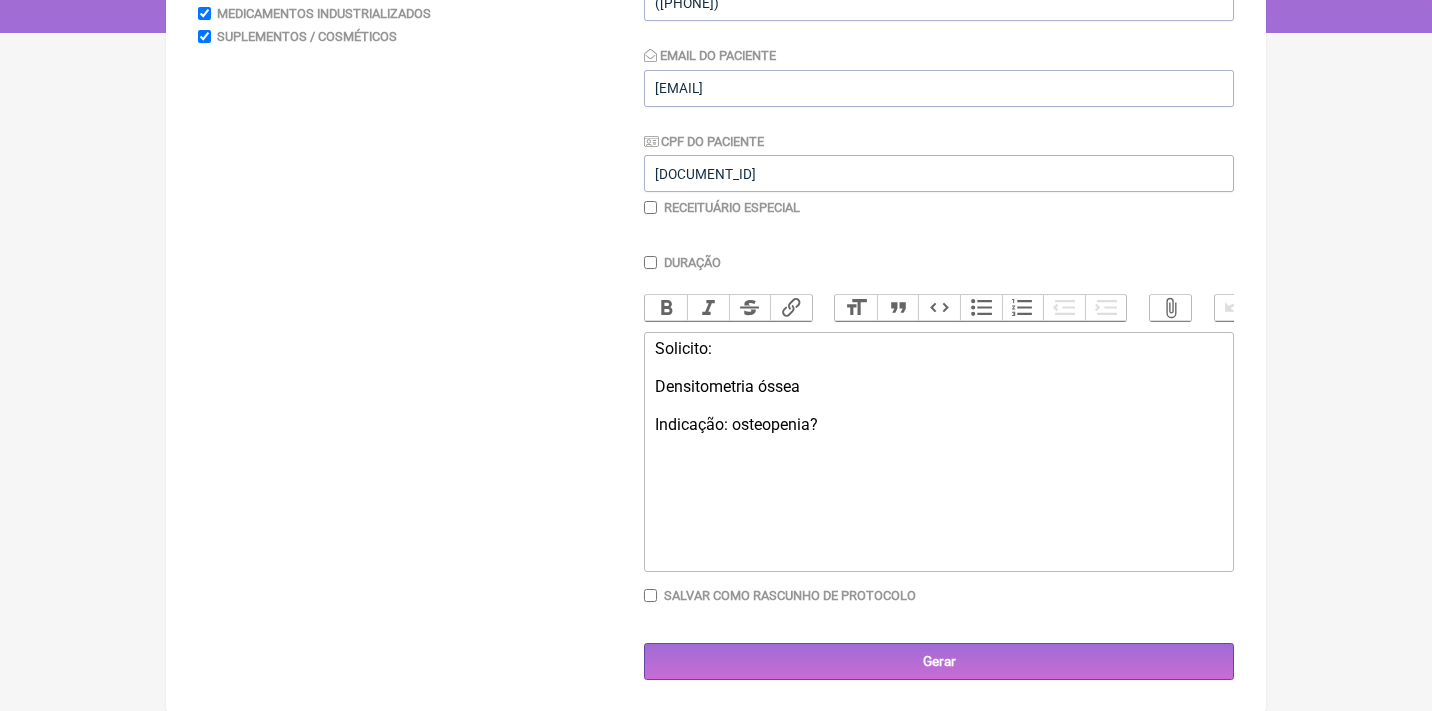 scroll, scrollTop: 366, scrollLeft: 0, axis: vertical 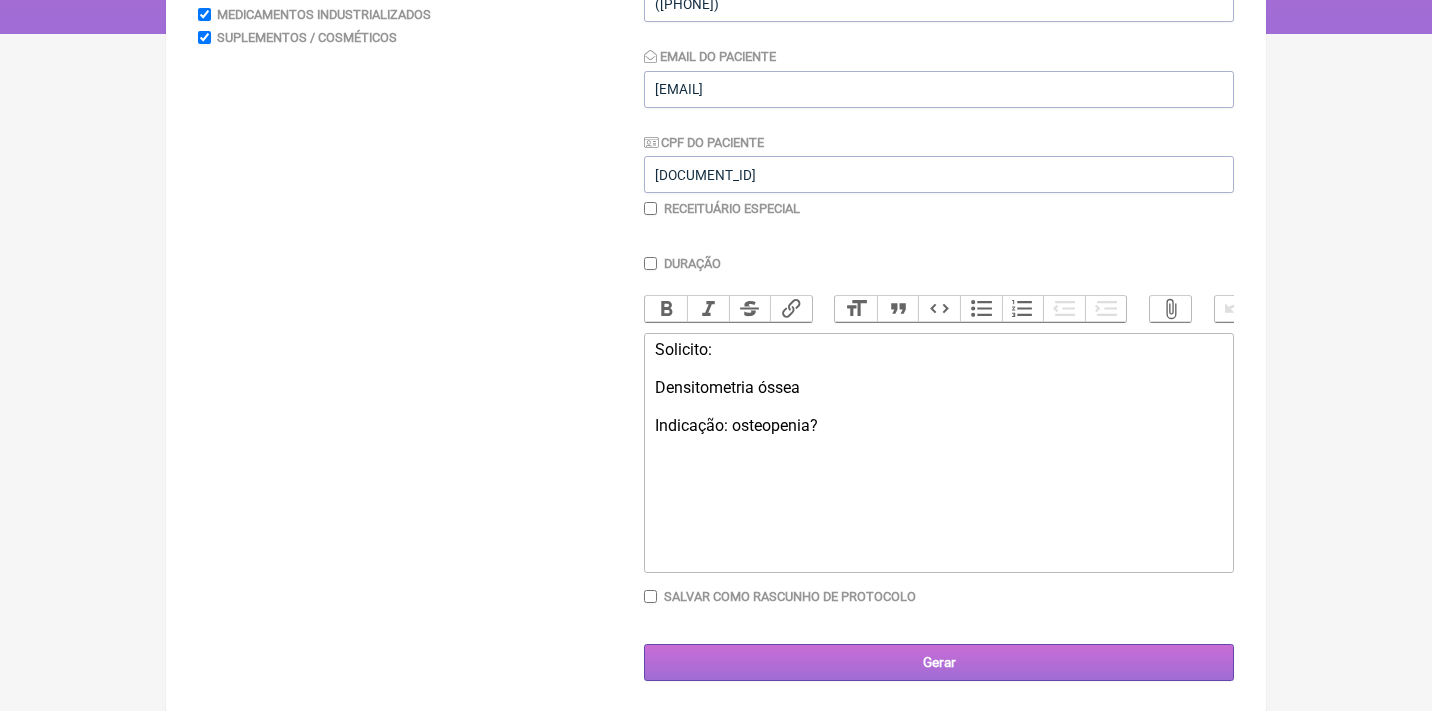 click on "Gerar" at bounding box center [939, 662] 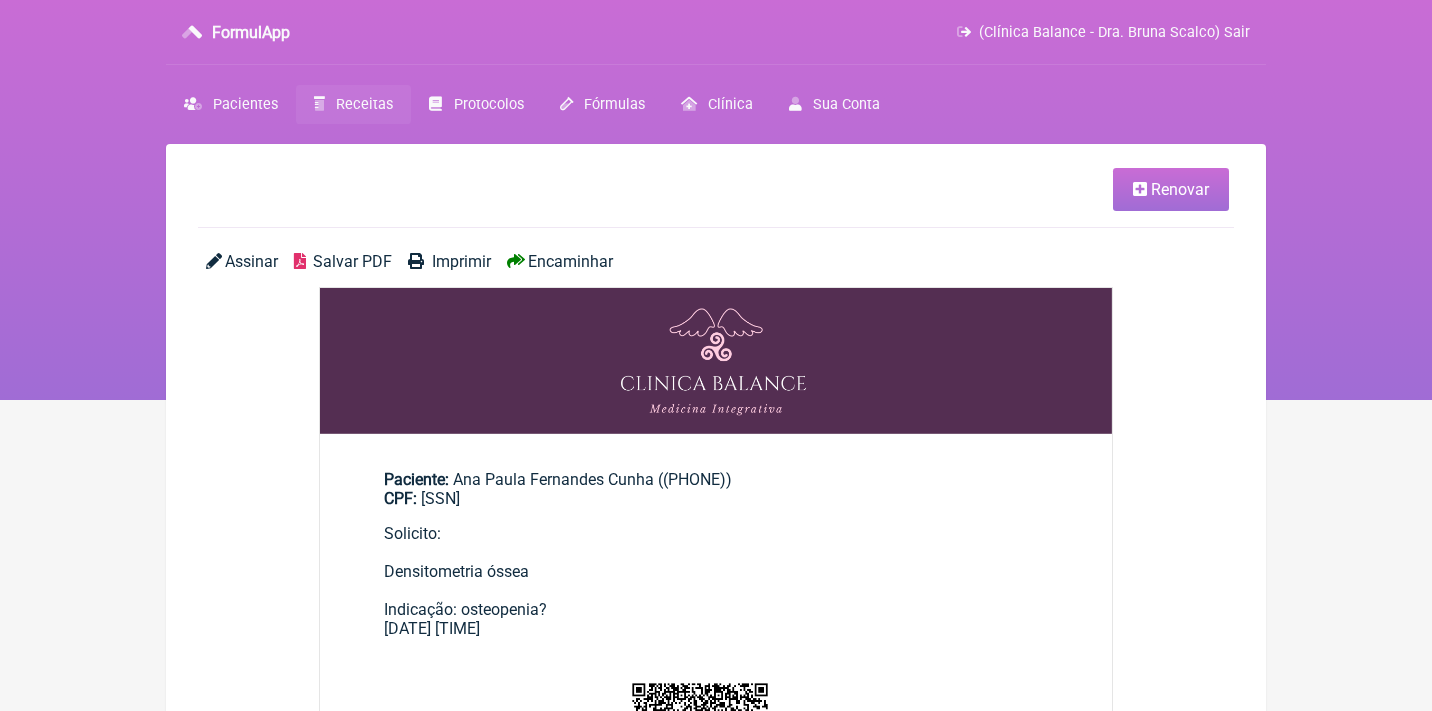 scroll, scrollTop: 0, scrollLeft: 0, axis: both 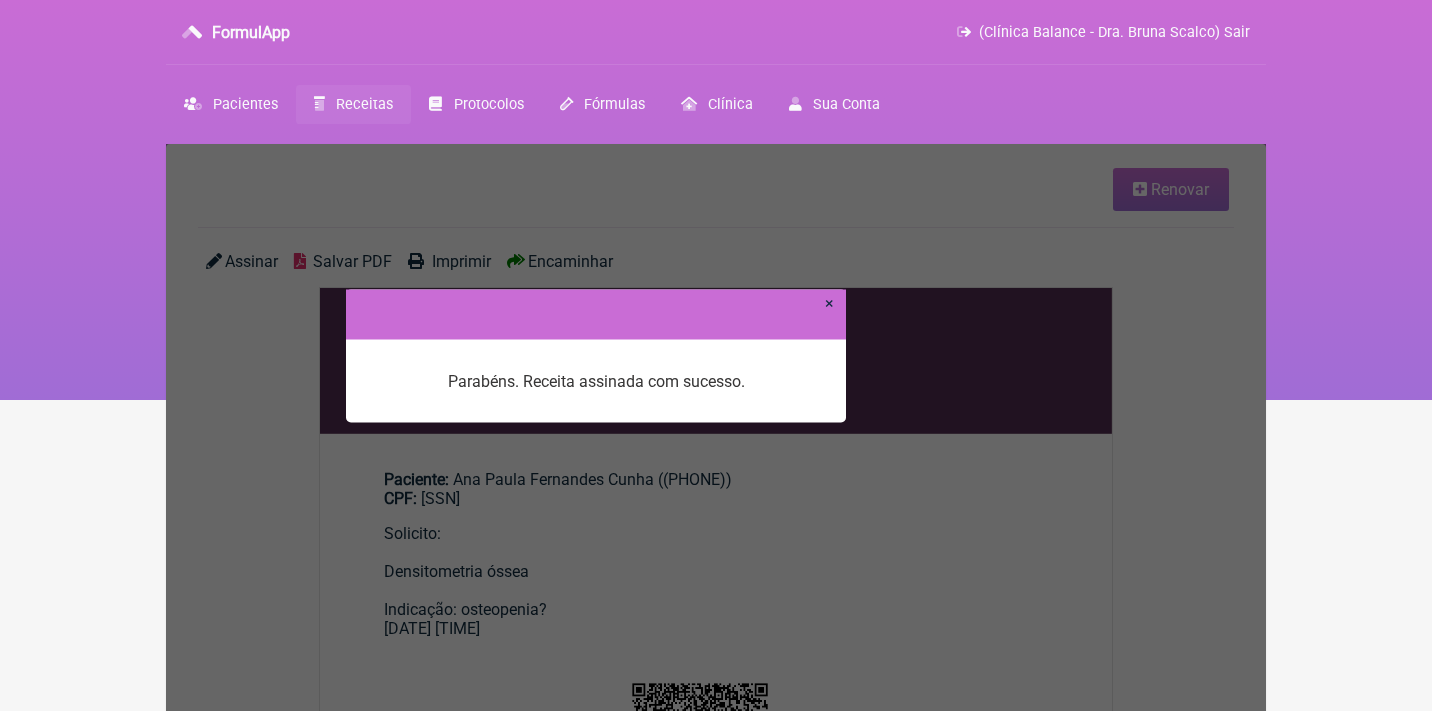 click on "×" at bounding box center (829, 302) 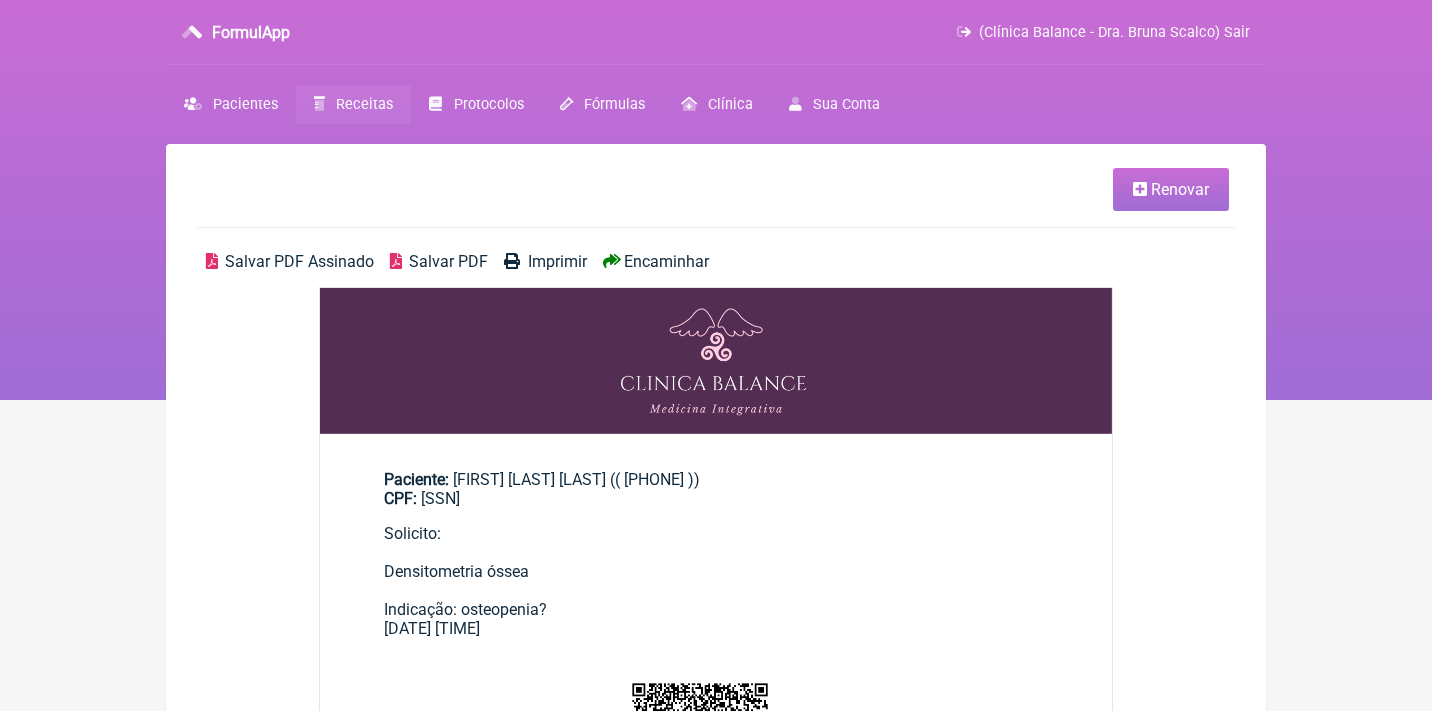 scroll, scrollTop: 0, scrollLeft: 0, axis: both 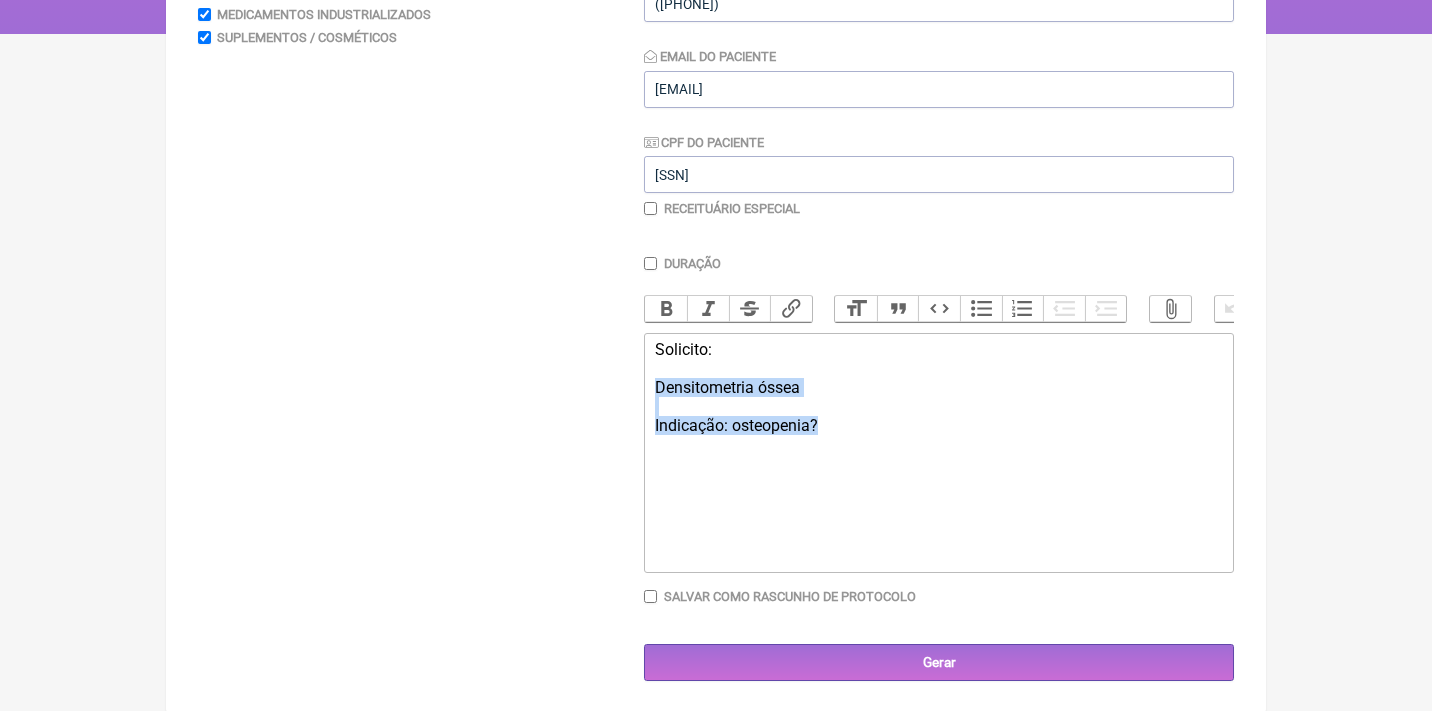 drag, startPoint x: 854, startPoint y: 451, endPoint x: 627, endPoint y: 385, distance: 236.40009 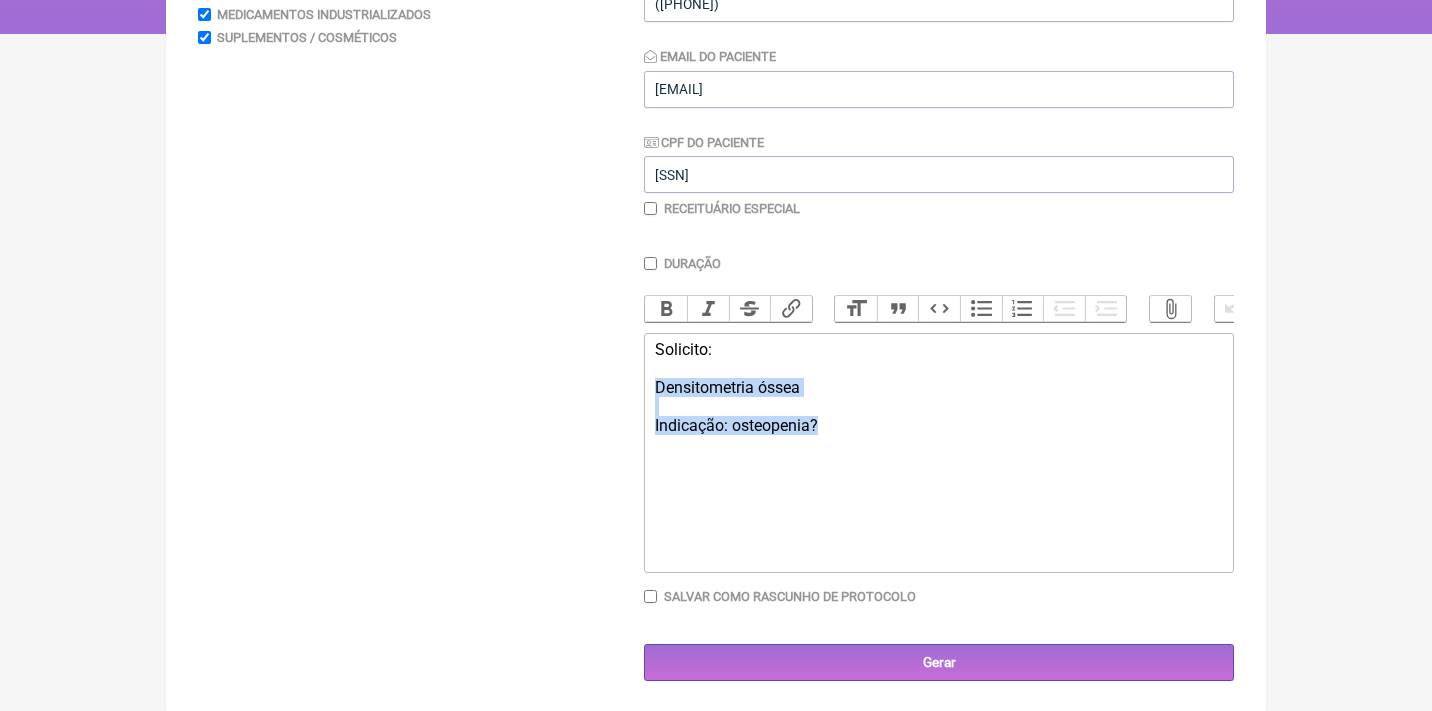 click on "Buscar
Protocolos
Formulas
Medicamentos Industrializados
Suplementos / Cosméticos
Paciente Ana Paula Fernandes Cunha Telefone do Paciente (21) 99129-9824 Email do Paciente apcunhabr@gmail.com CPF do Paciente 025.952.287-22 Receituário Especial
Duração
Duração de
30
dias
Bold
Italic
Strikethrough
Link
Heading
Quote
Code
Bullets
Numbers
Decrease Level
Increase Level
Attach Files
Undo
Redo
Link
Unlink
Solicito: Densitometria óssea" at bounding box center (716, 279) 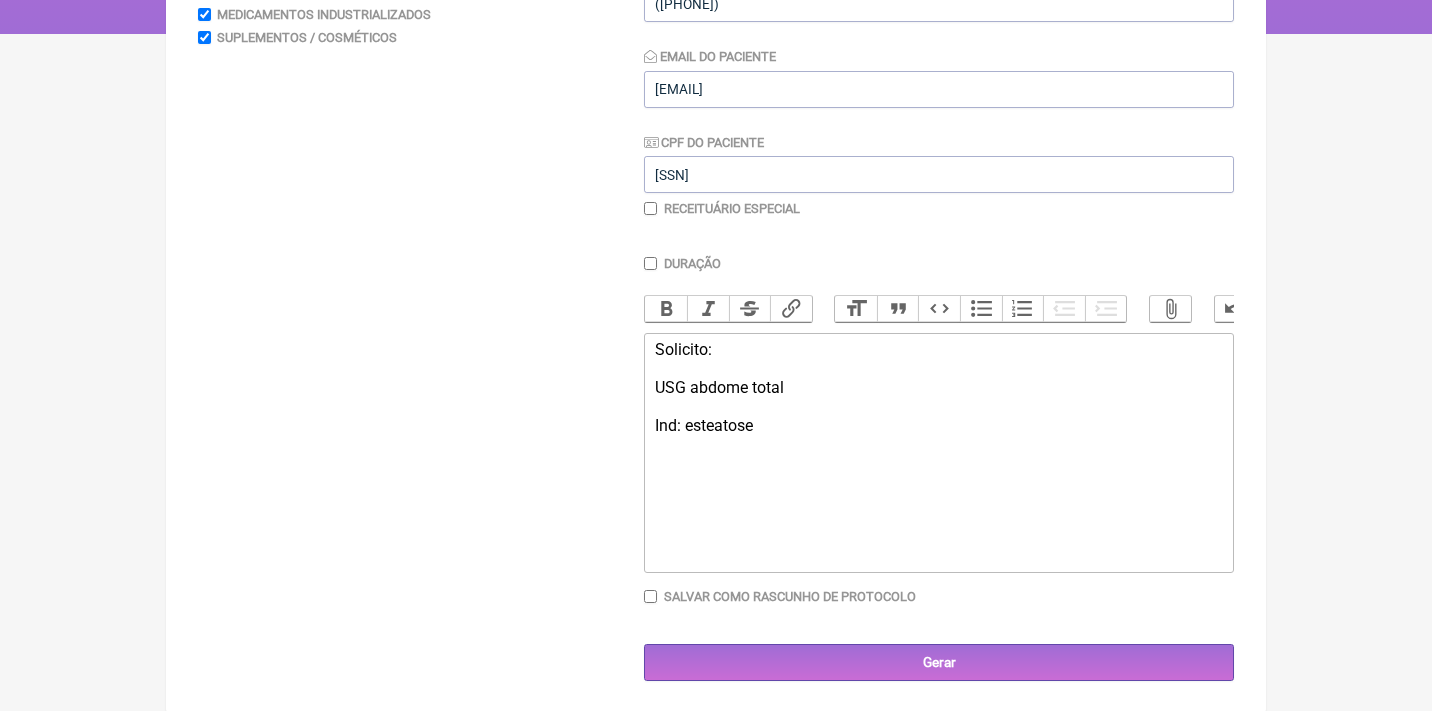 type on "<div>Solicito:<br><br>USG abdome total<br><br>Ind: esteatose?</div>" 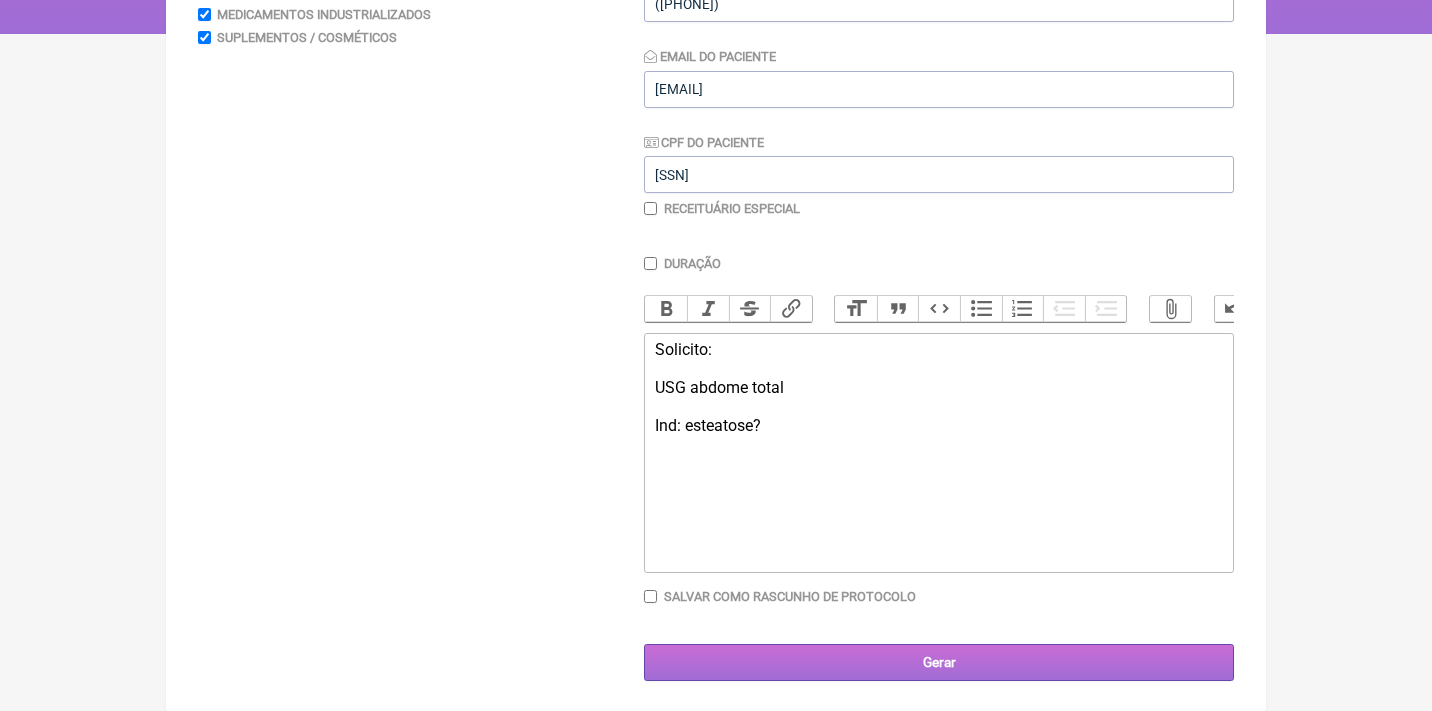 click on "Gerar" at bounding box center (939, 662) 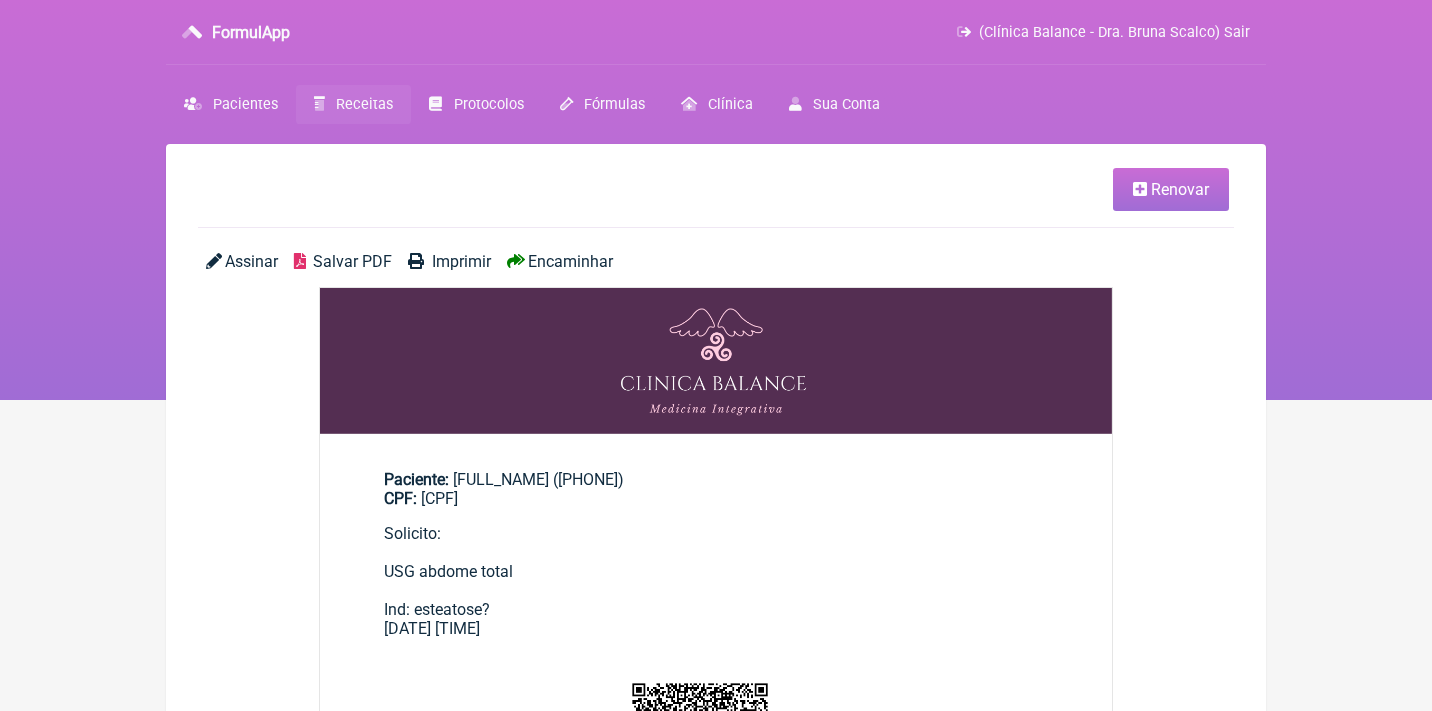 scroll, scrollTop: 0, scrollLeft: 0, axis: both 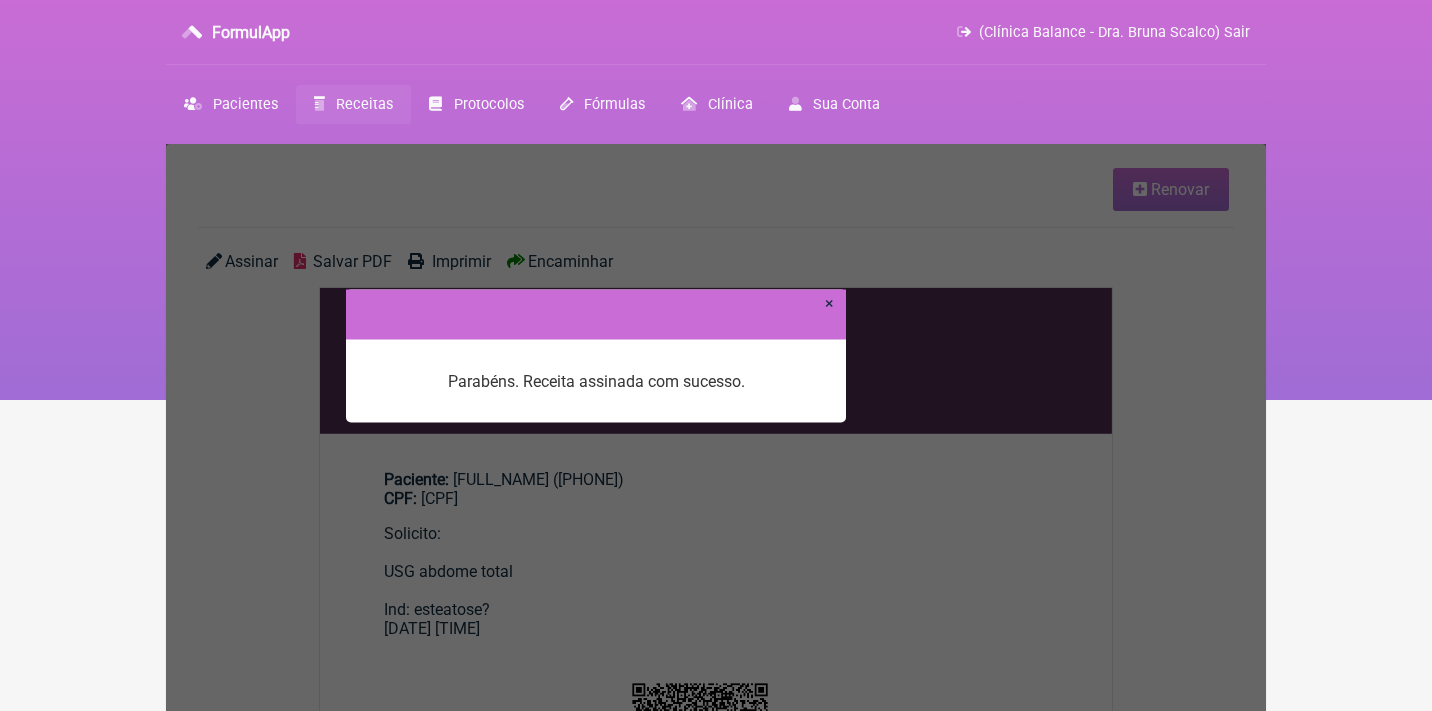 click on "×" at bounding box center (829, 302) 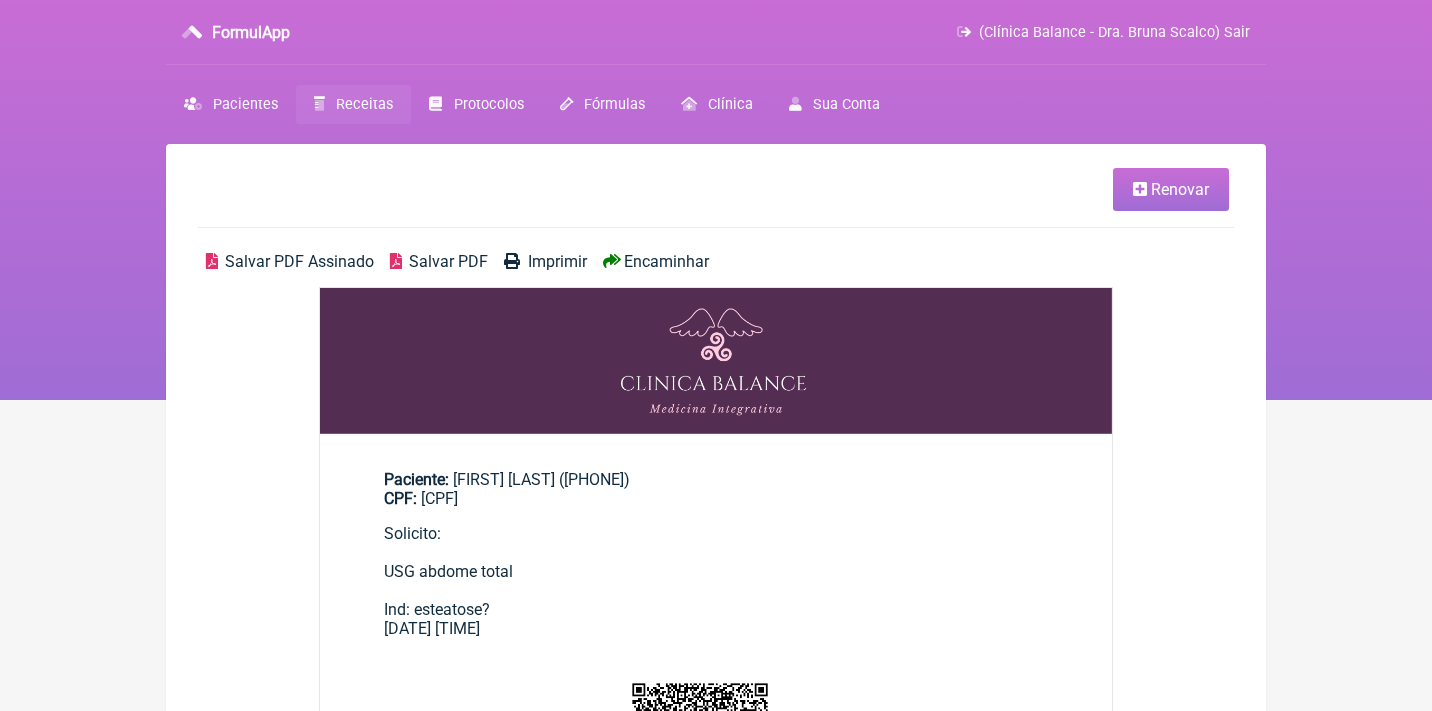 scroll, scrollTop: 0, scrollLeft: 0, axis: both 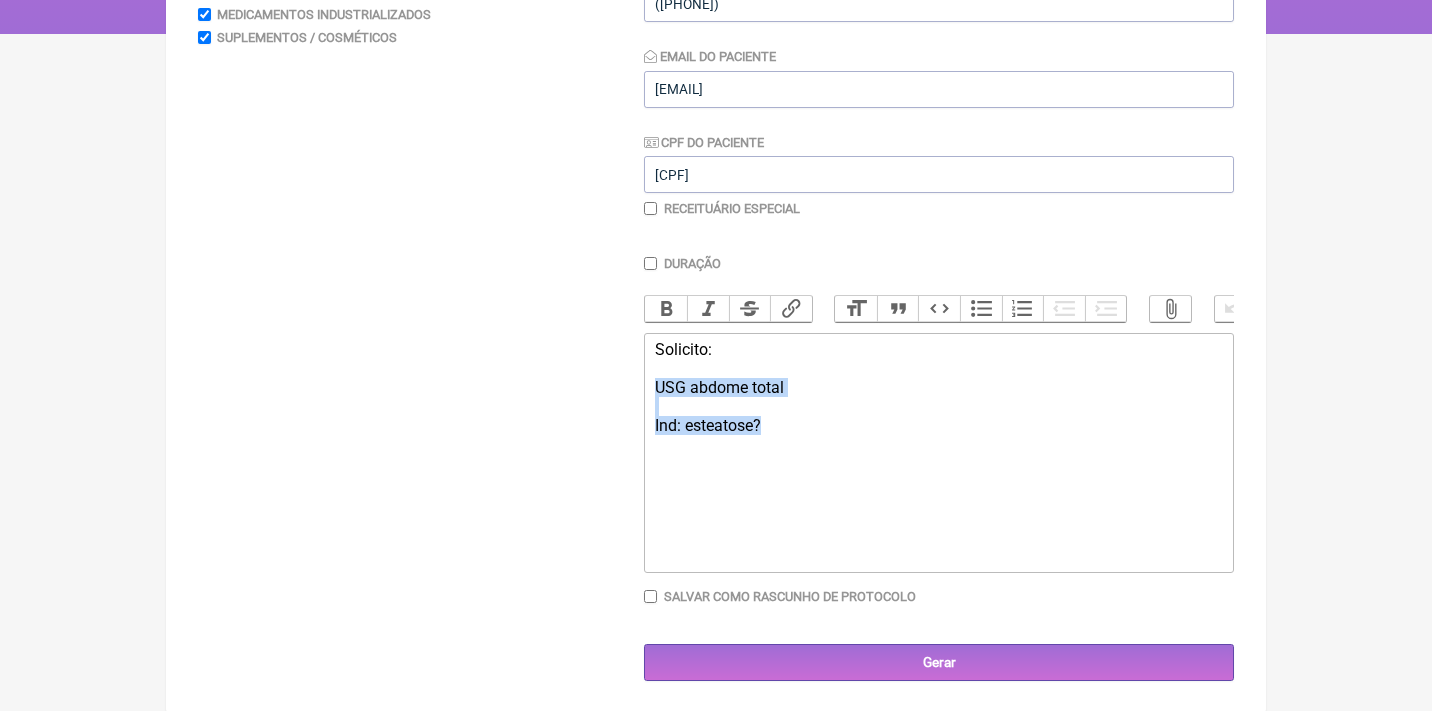 drag, startPoint x: 793, startPoint y: 436, endPoint x: 641, endPoint y: 387, distance: 159.70285 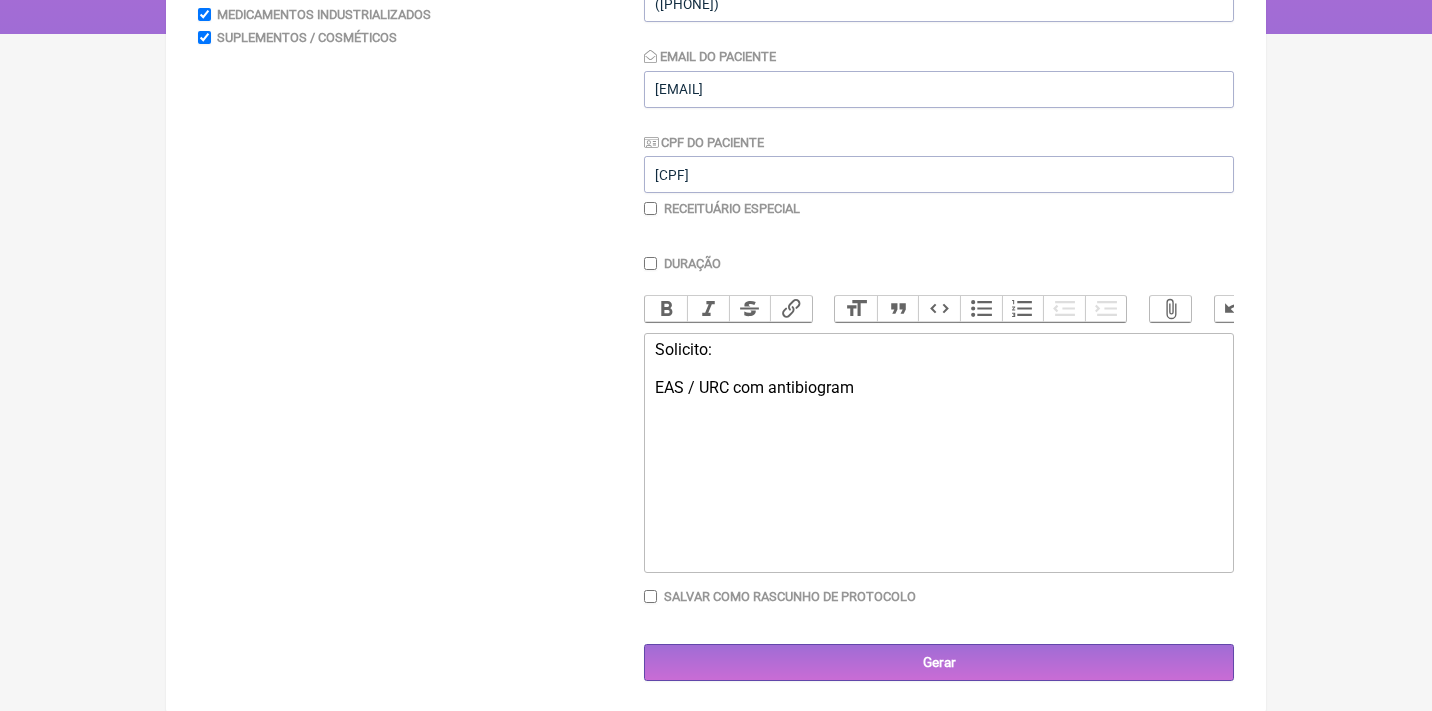 type on "<div>Solicito:<br><br>EAS / URC com antibiograma</div>" 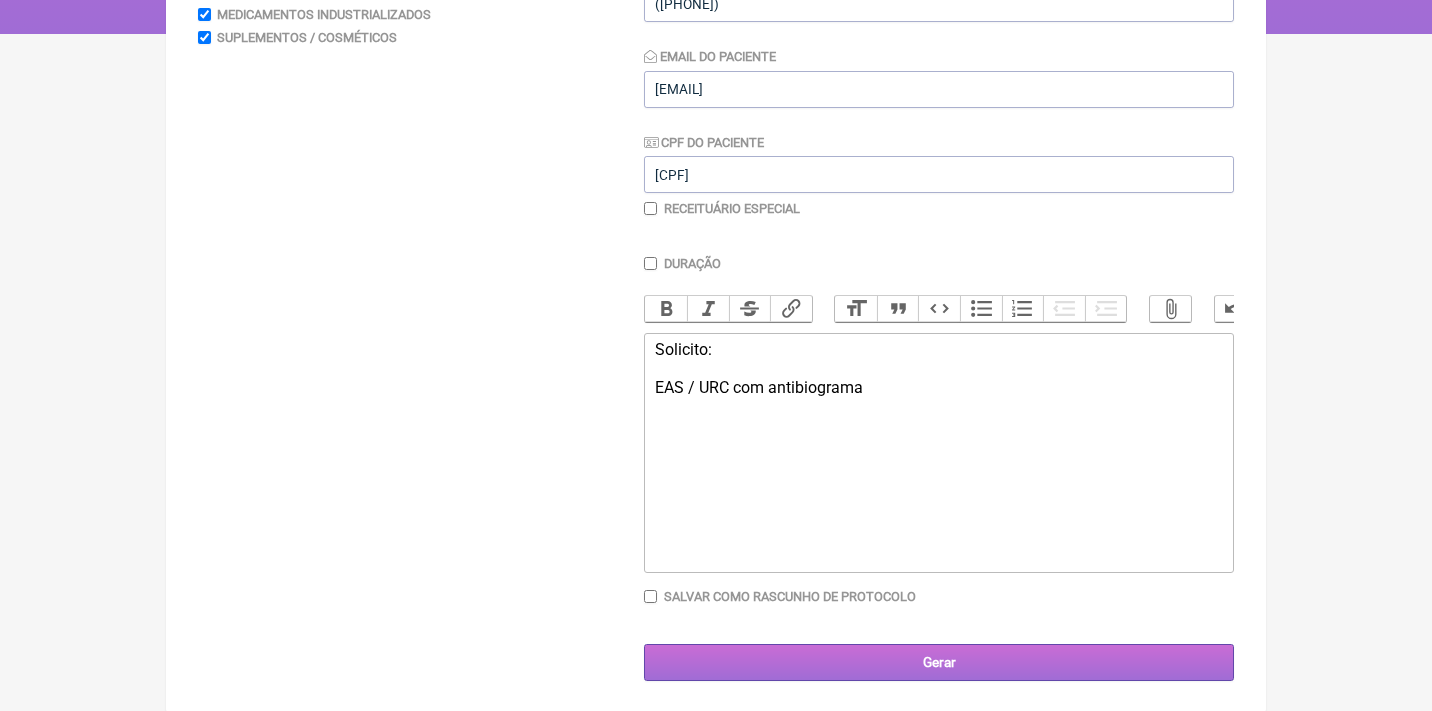 click on "Gerar" at bounding box center (939, 662) 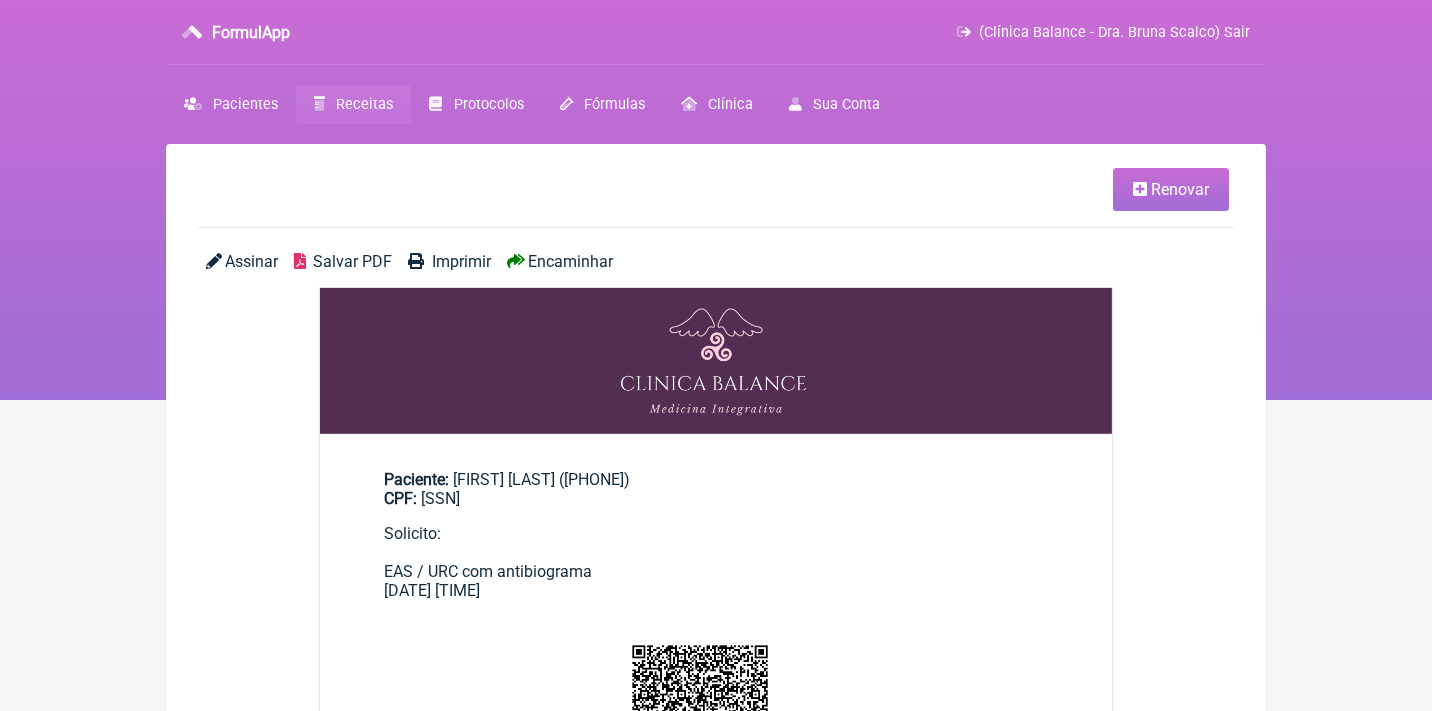 scroll, scrollTop: 0, scrollLeft: 0, axis: both 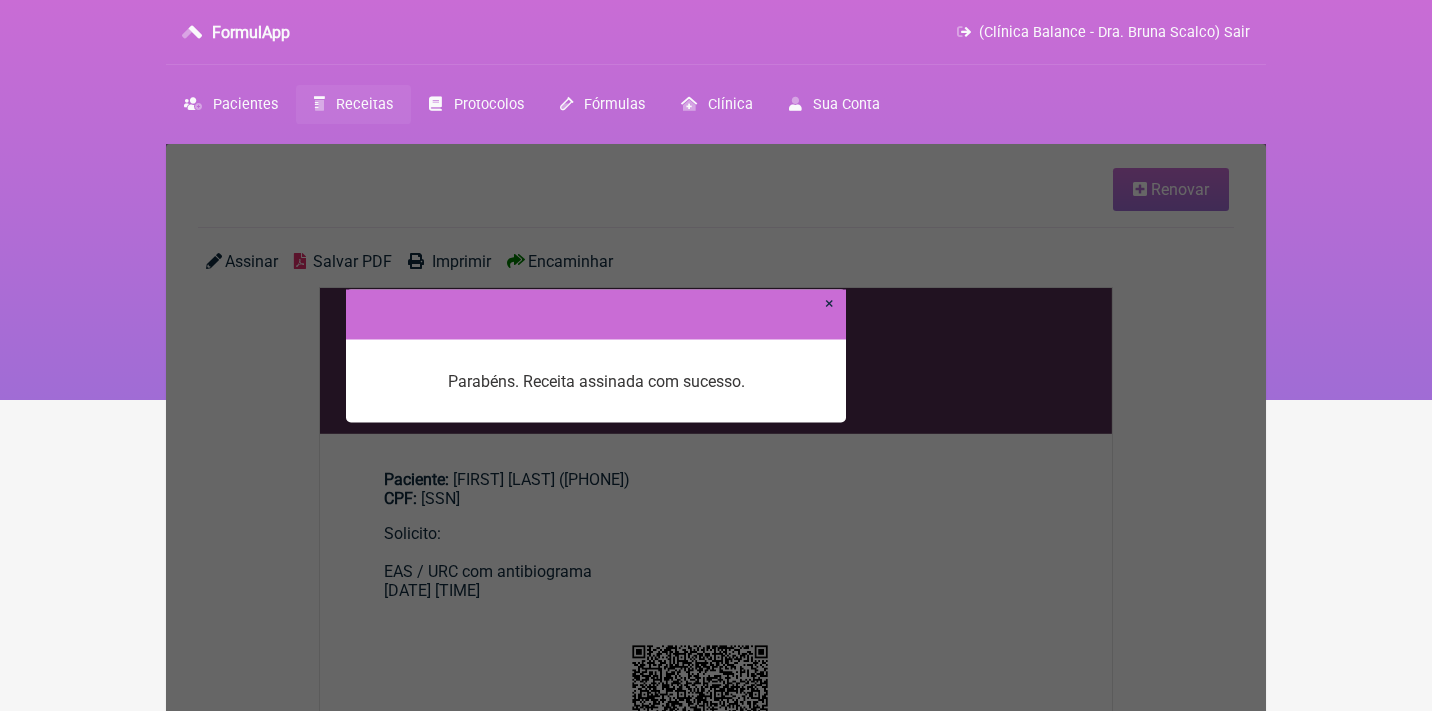 click on "×" at bounding box center (829, 302) 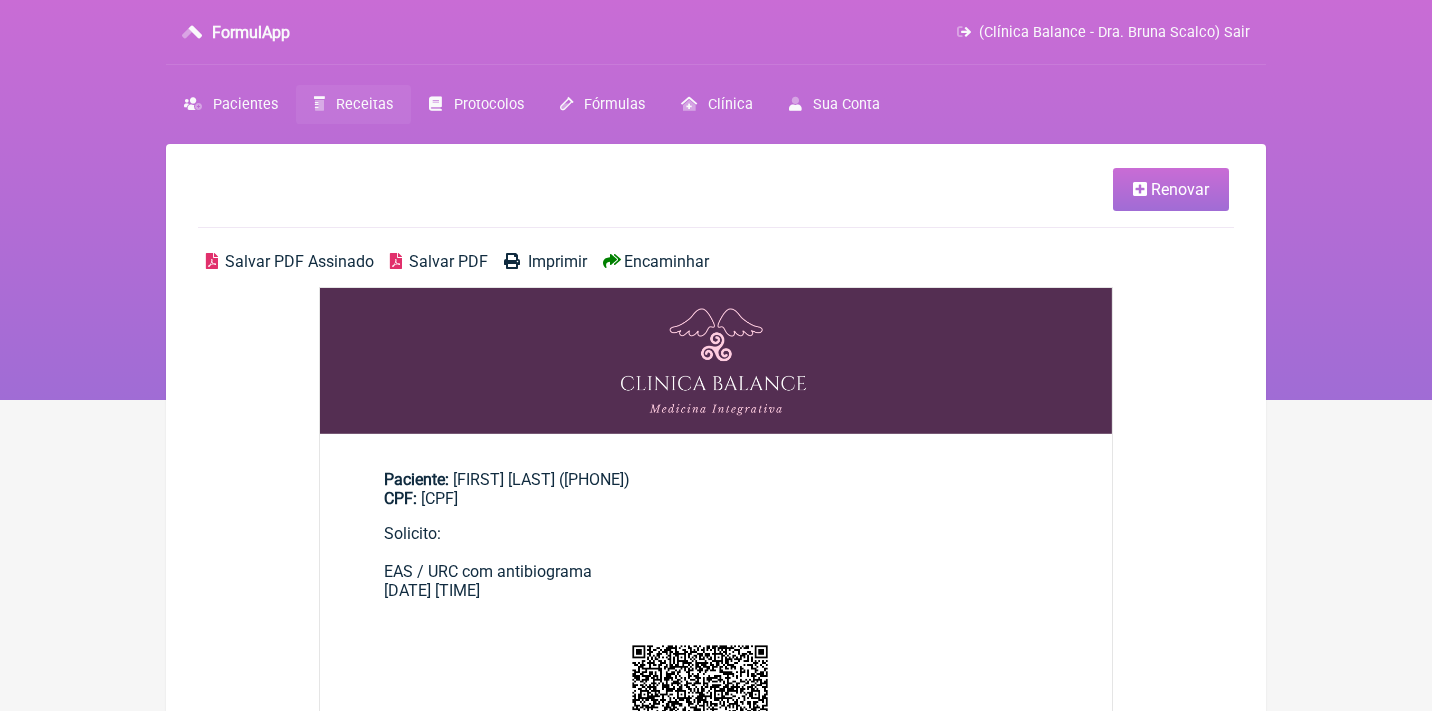 scroll, scrollTop: 0, scrollLeft: 0, axis: both 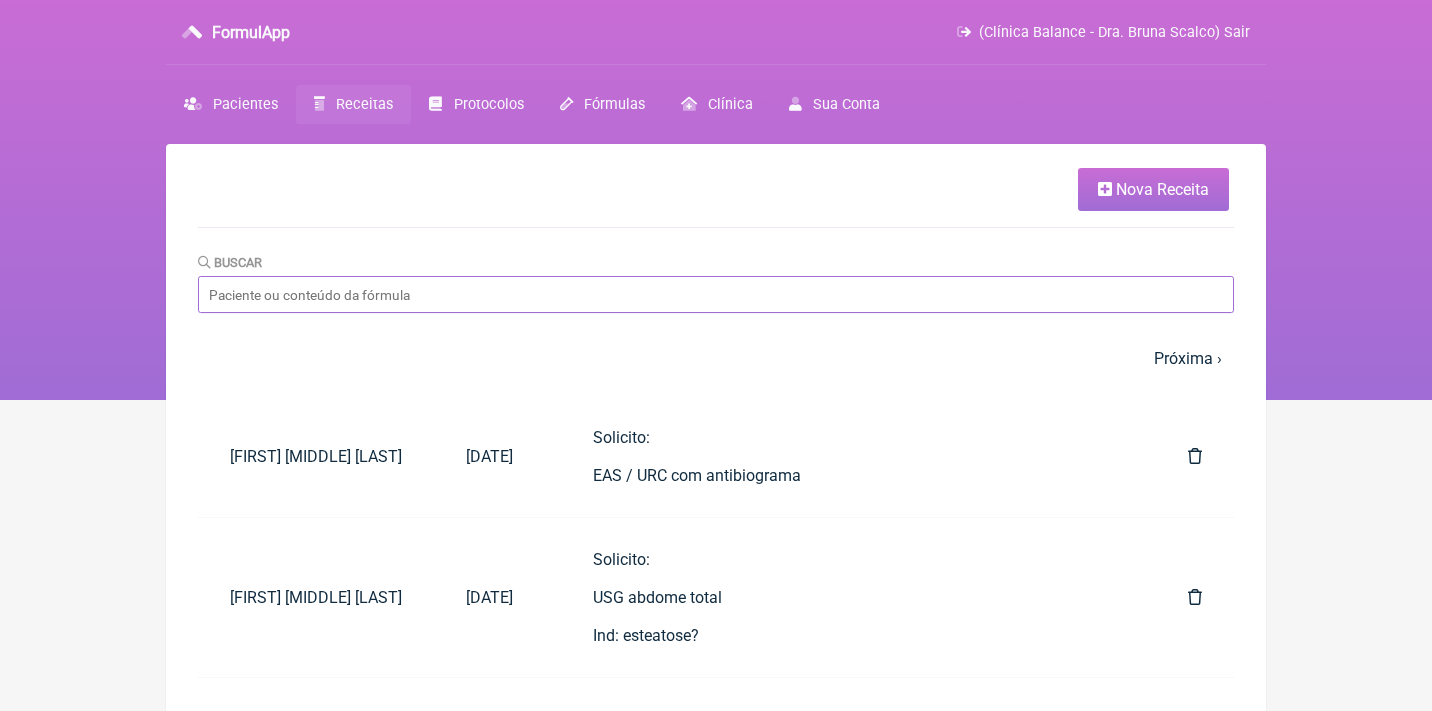 click on "Buscar" at bounding box center [716, 294] 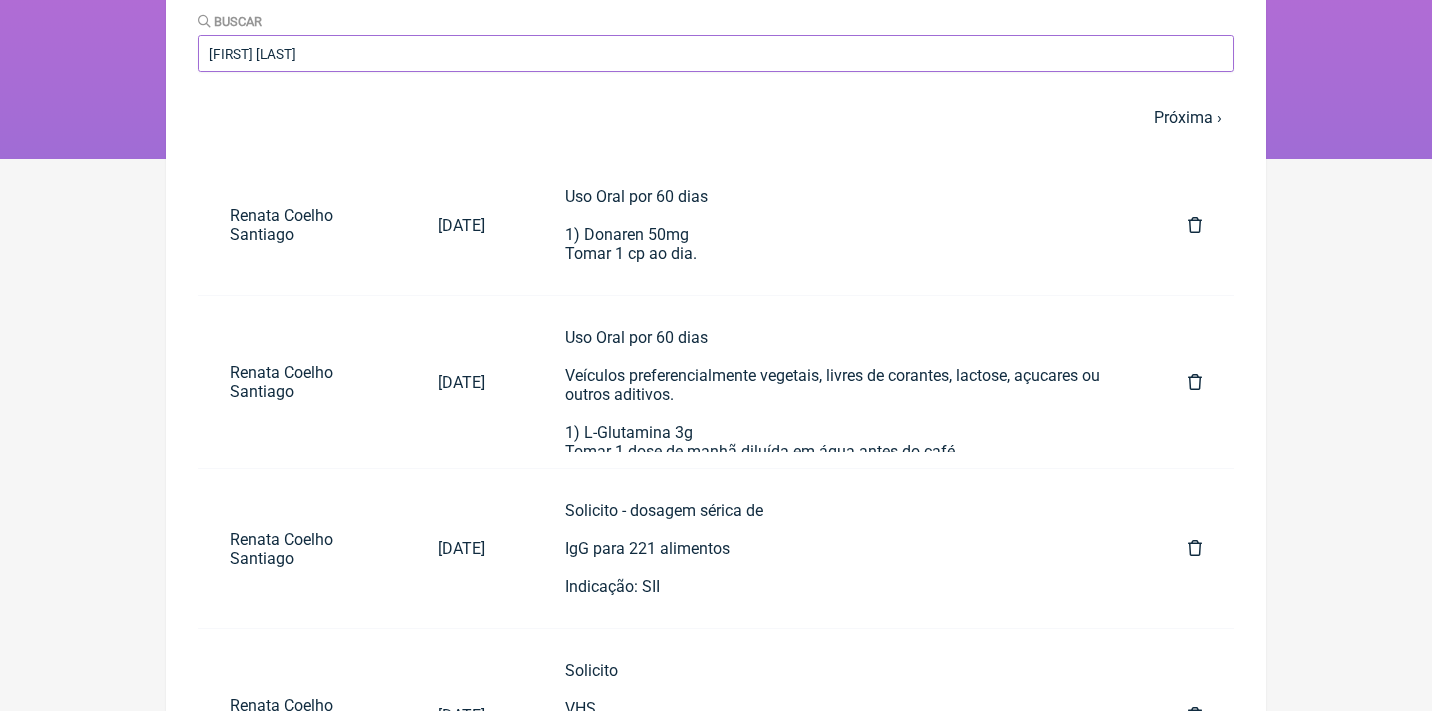 scroll, scrollTop: 242, scrollLeft: 0, axis: vertical 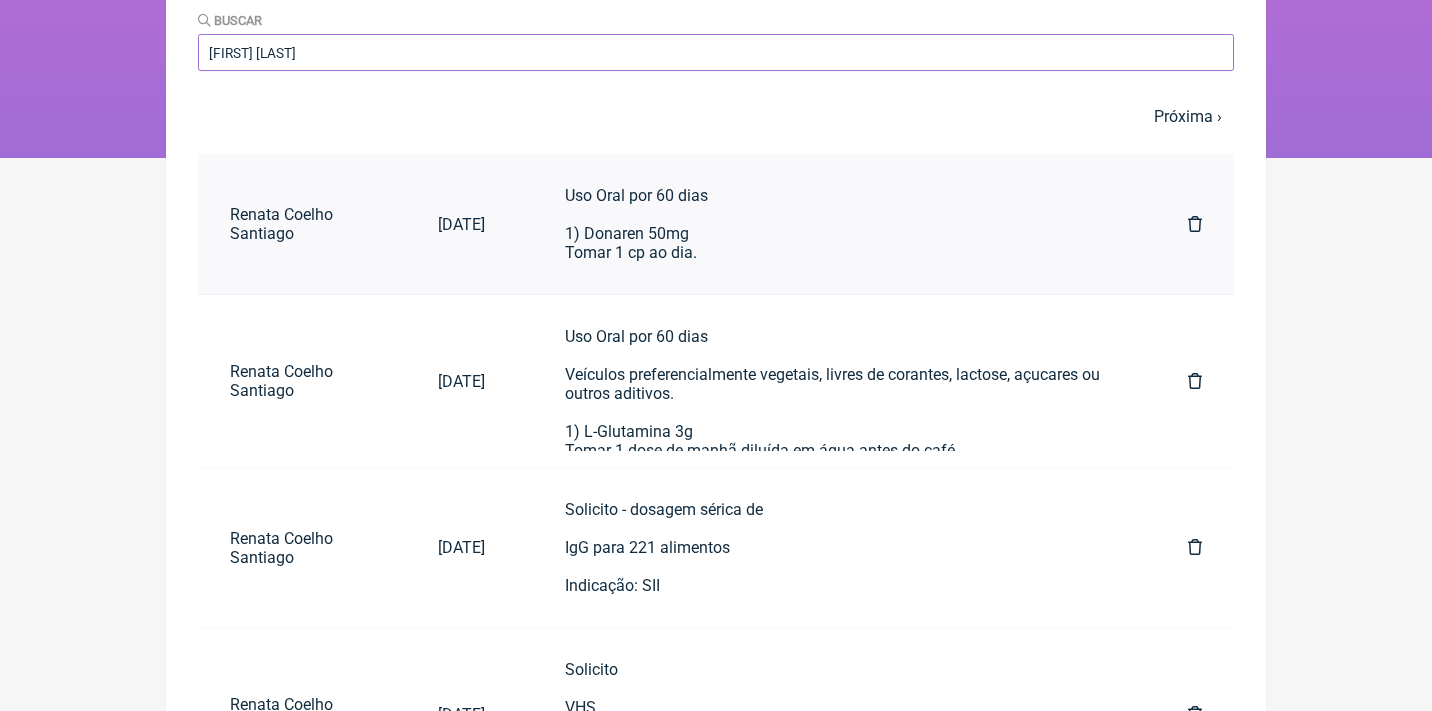 type on "Renata coelho" 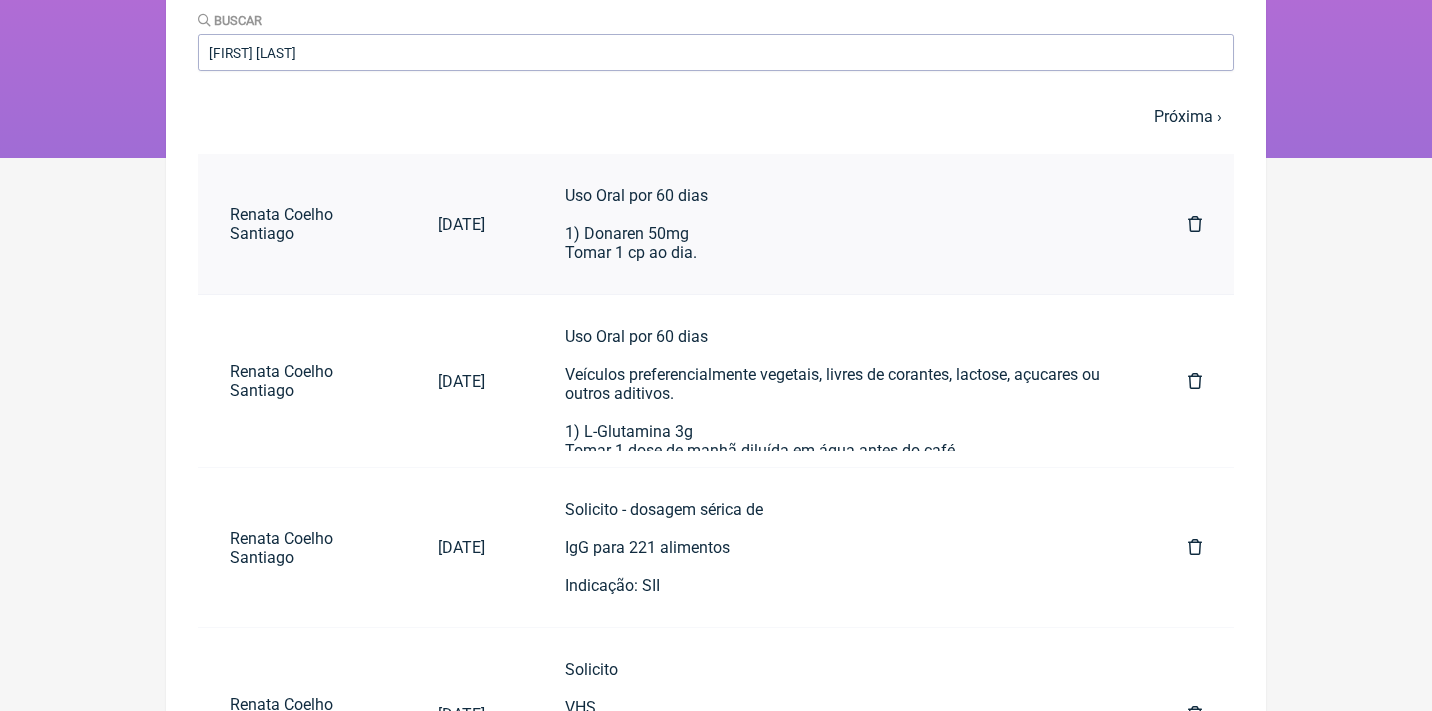 click on "Uso Oral por 60 dias 1) Donaren 50mg Tomar 1 cp ao dia." at bounding box center (836, 224) 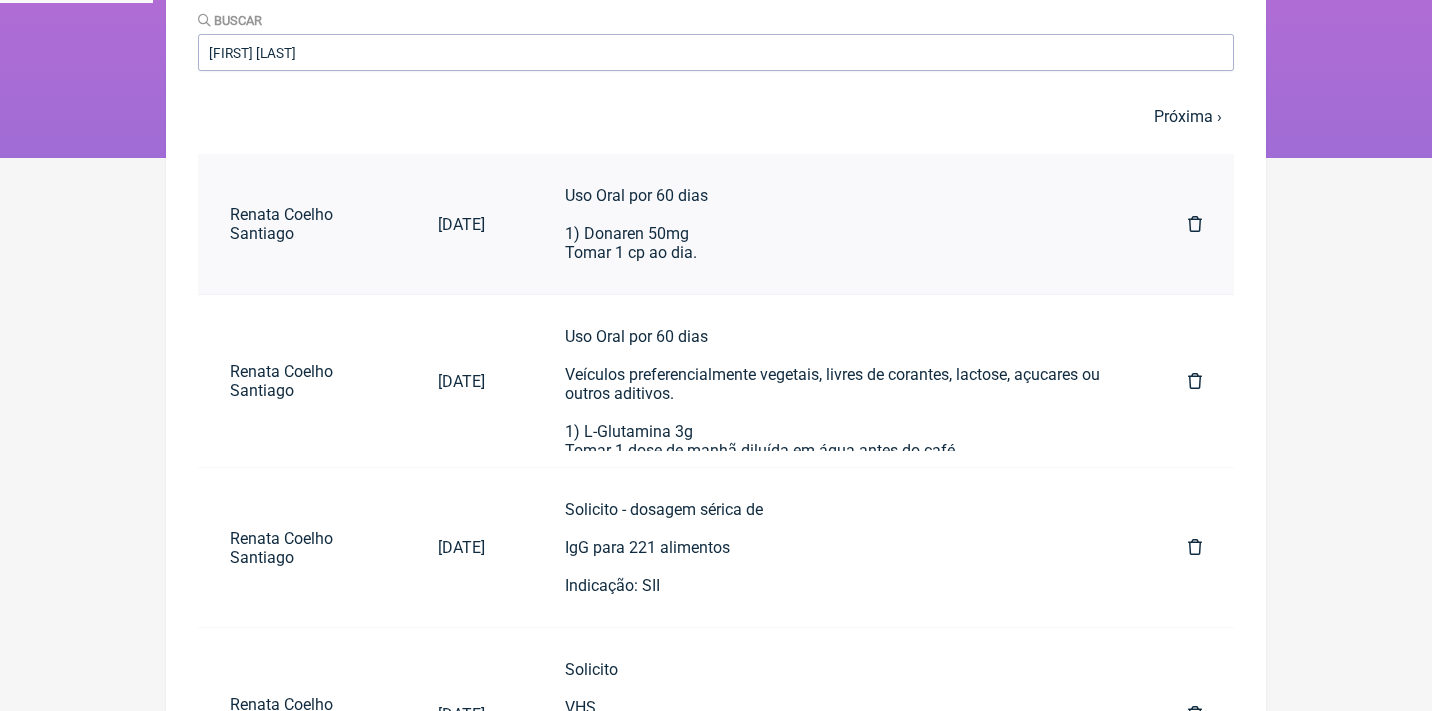 scroll, scrollTop: 0, scrollLeft: 0, axis: both 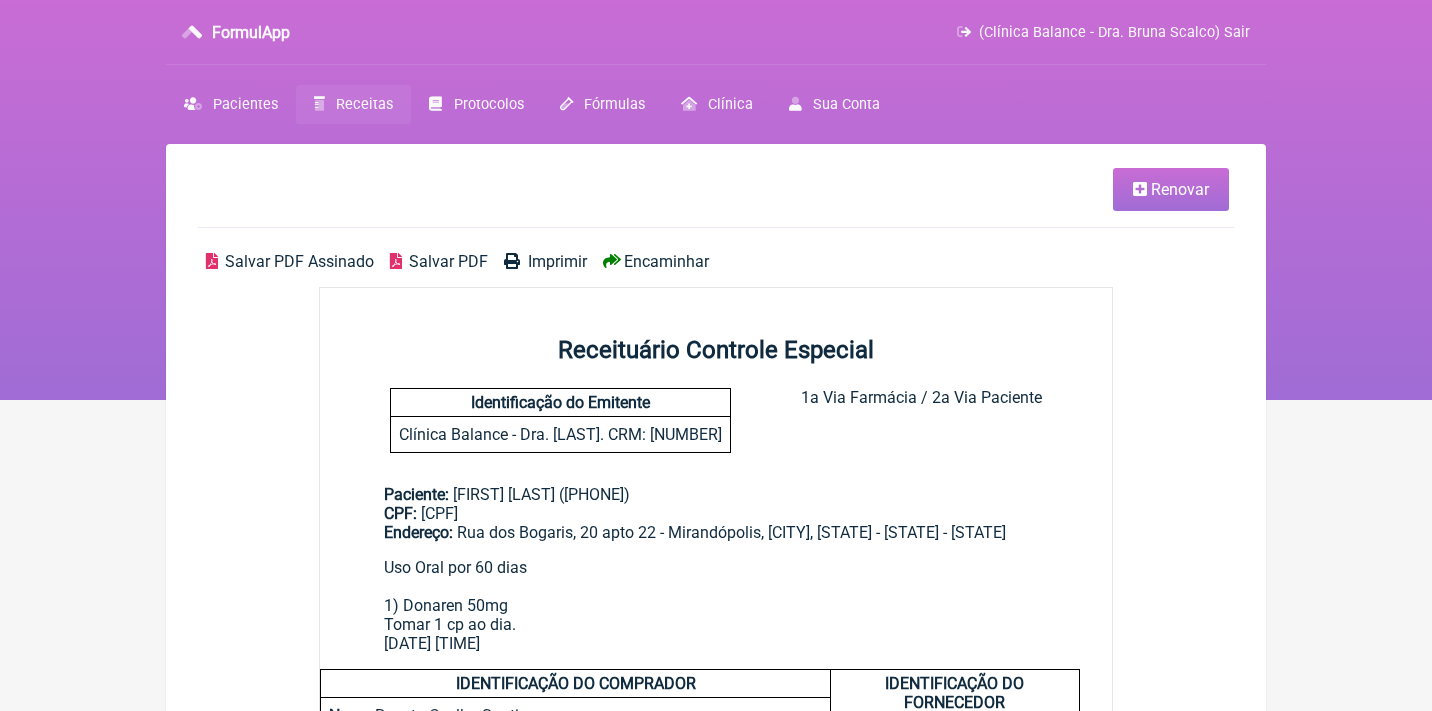 click on "Renovar" at bounding box center (1180, 189) 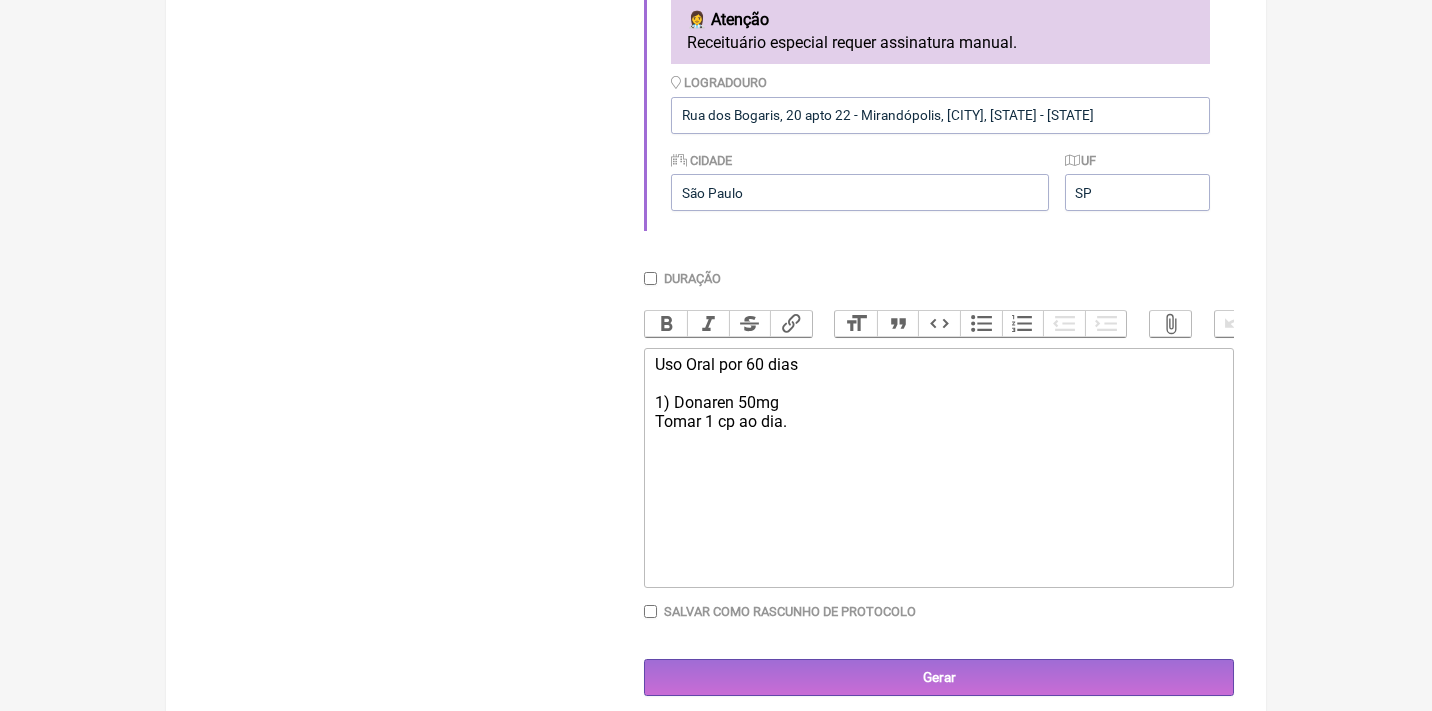 scroll, scrollTop: 606, scrollLeft: 0, axis: vertical 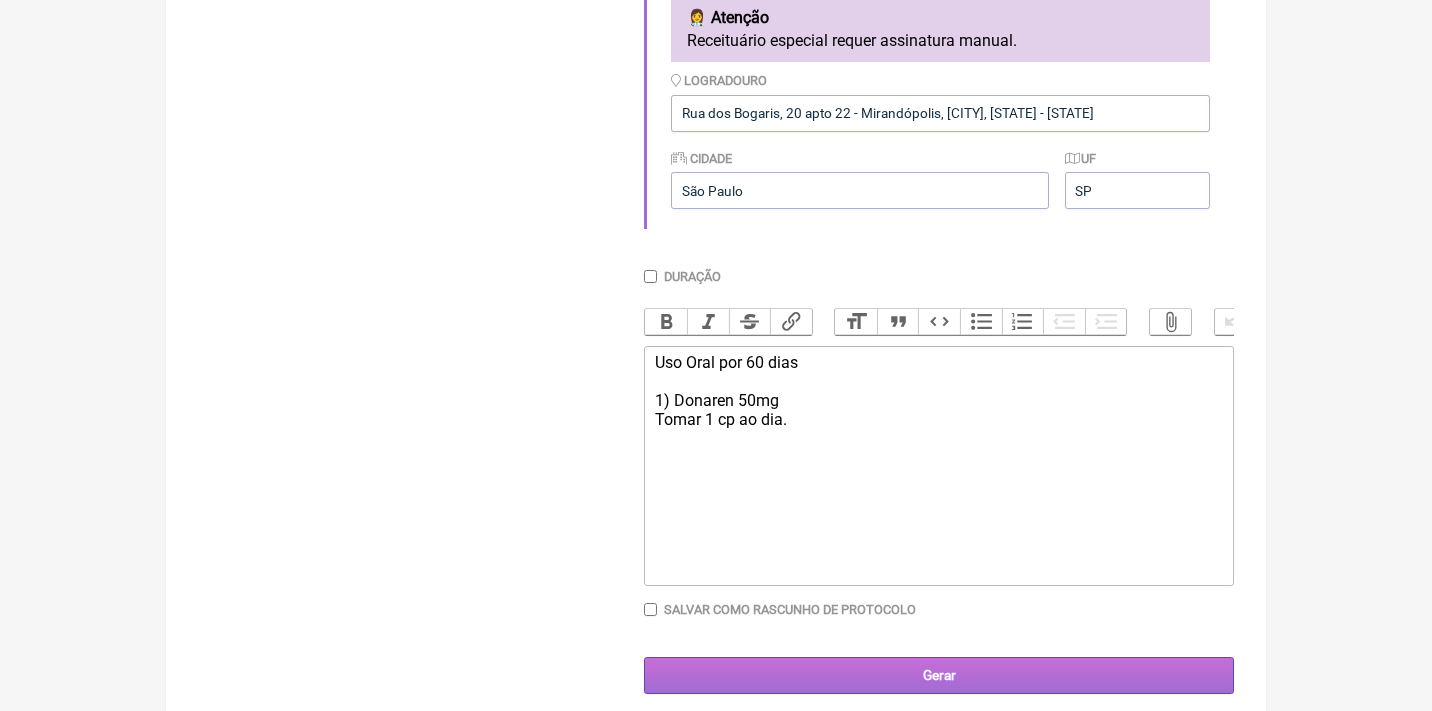 click on "Gerar" at bounding box center [939, 675] 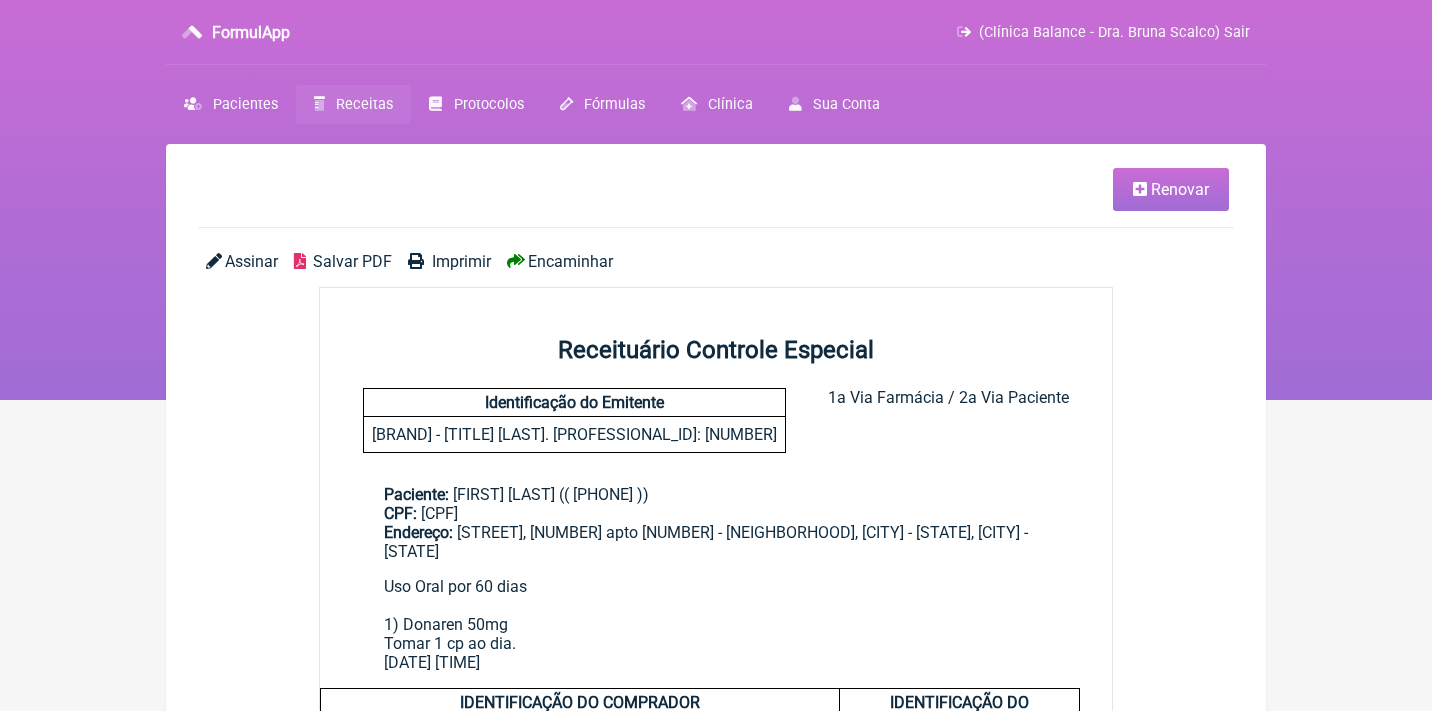 scroll, scrollTop: 0, scrollLeft: 0, axis: both 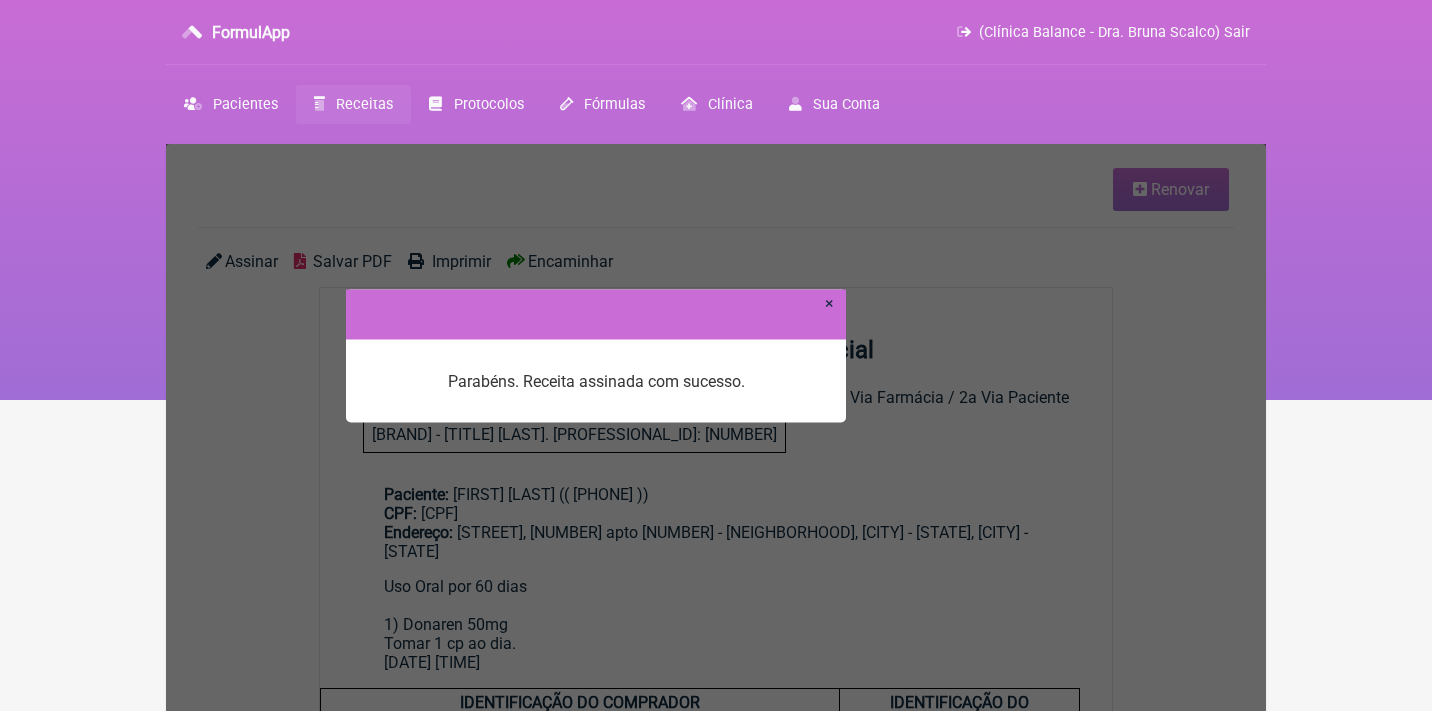 click on "×" at bounding box center (829, 302) 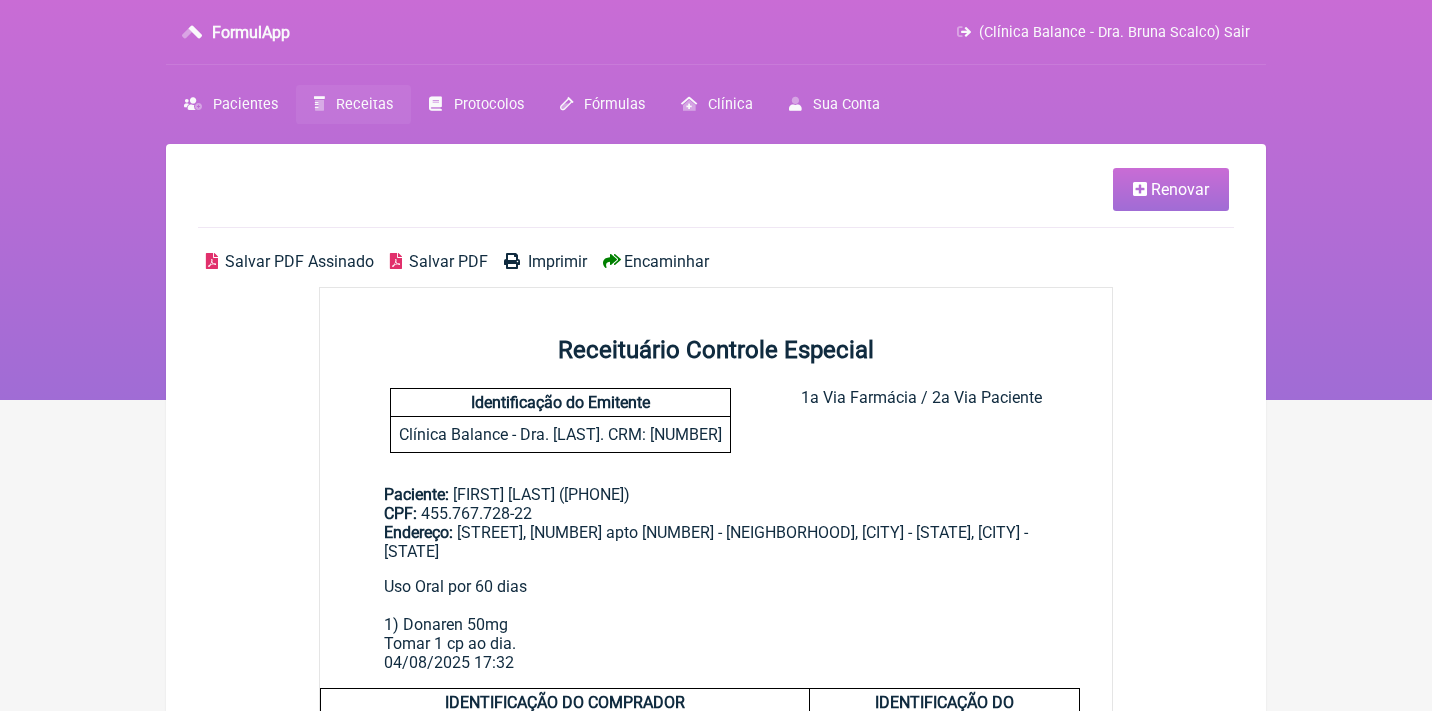 scroll, scrollTop: 0, scrollLeft: 0, axis: both 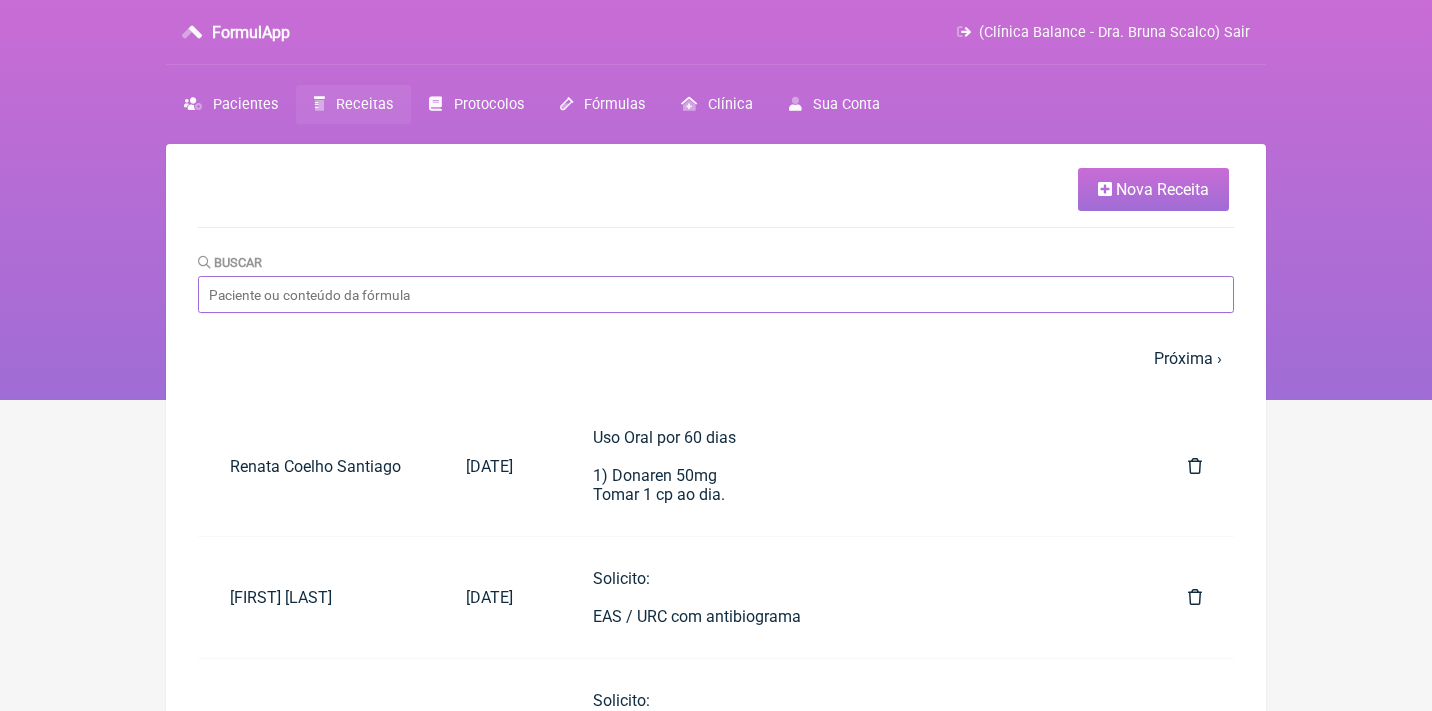 click on "Buscar" at bounding box center (716, 294) 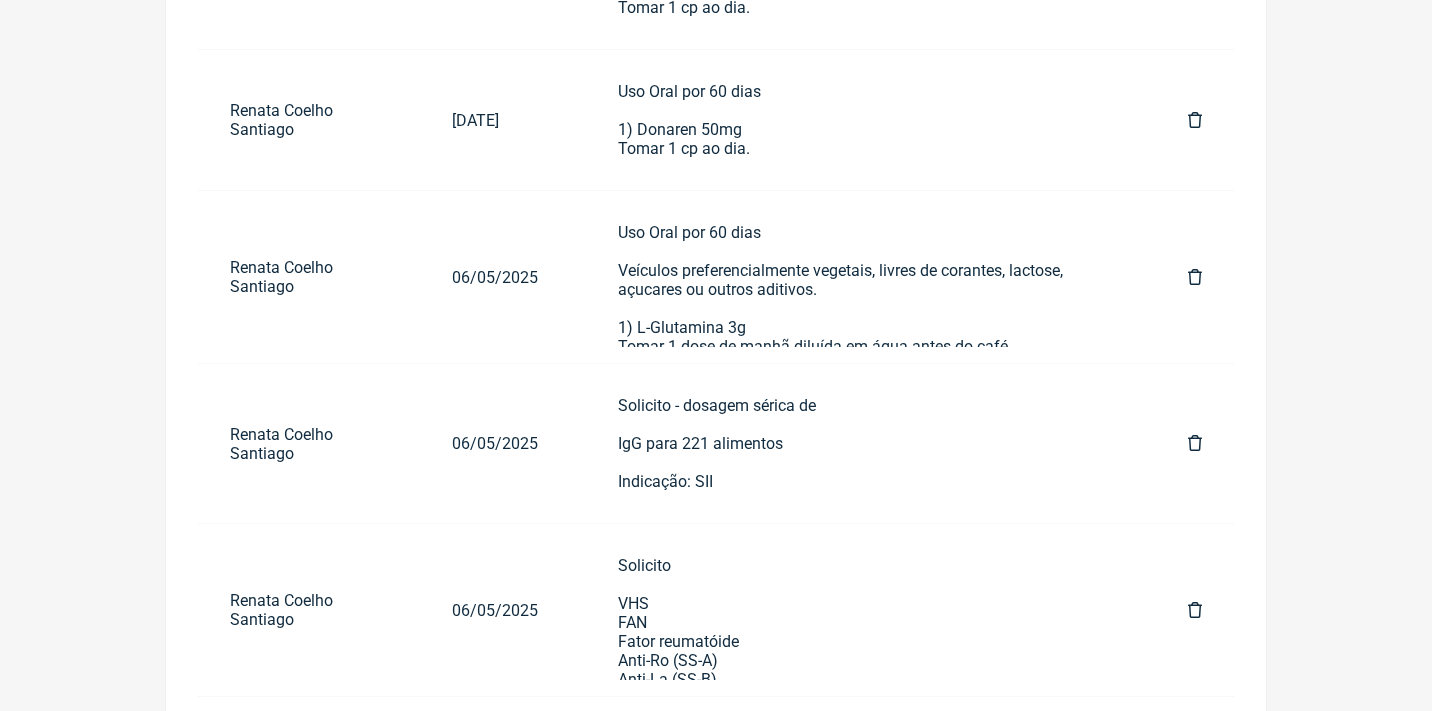scroll, scrollTop: 283, scrollLeft: 0, axis: vertical 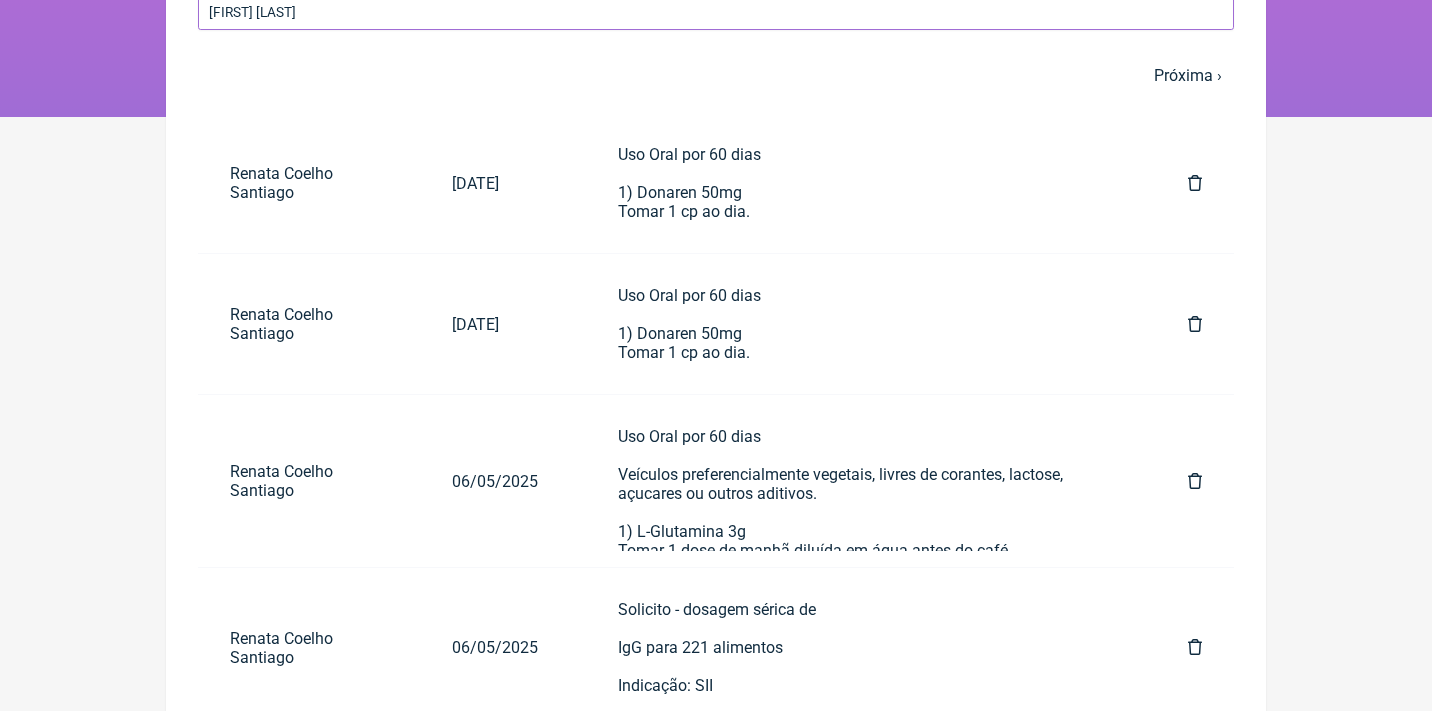 type on "[FIRST] [LAST]" 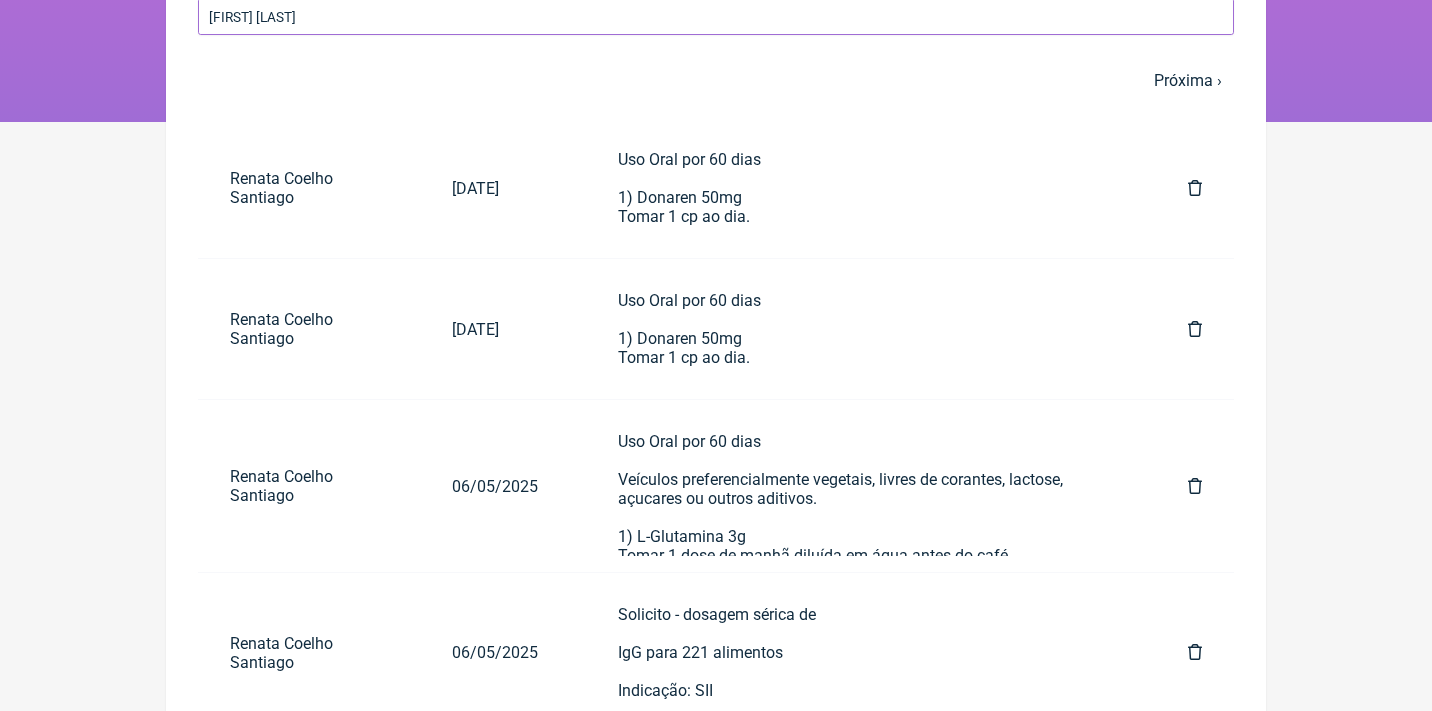 scroll, scrollTop: 276, scrollLeft: 0, axis: vertical 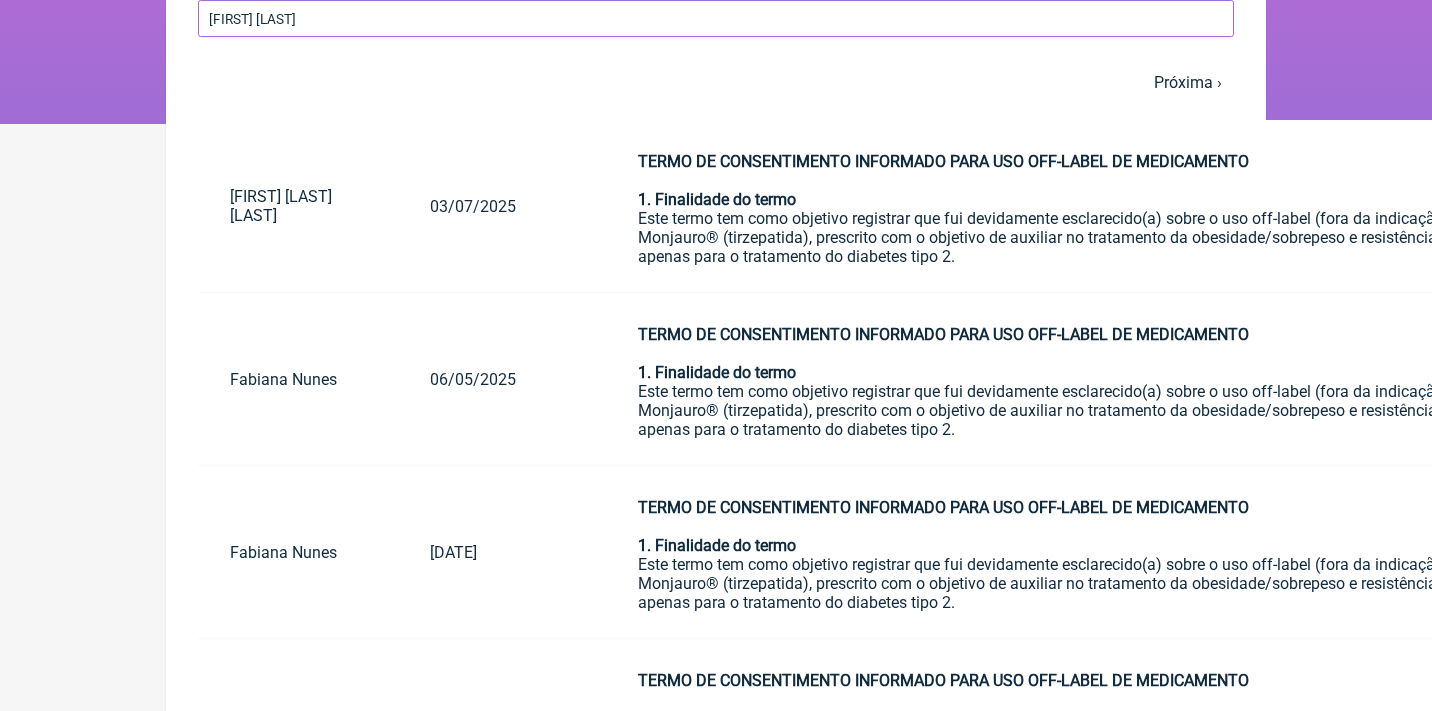drag, startPoint x: 241, startPoint y: 299, endPoint x: 161, endPoint y: 293, distance: 80.224686 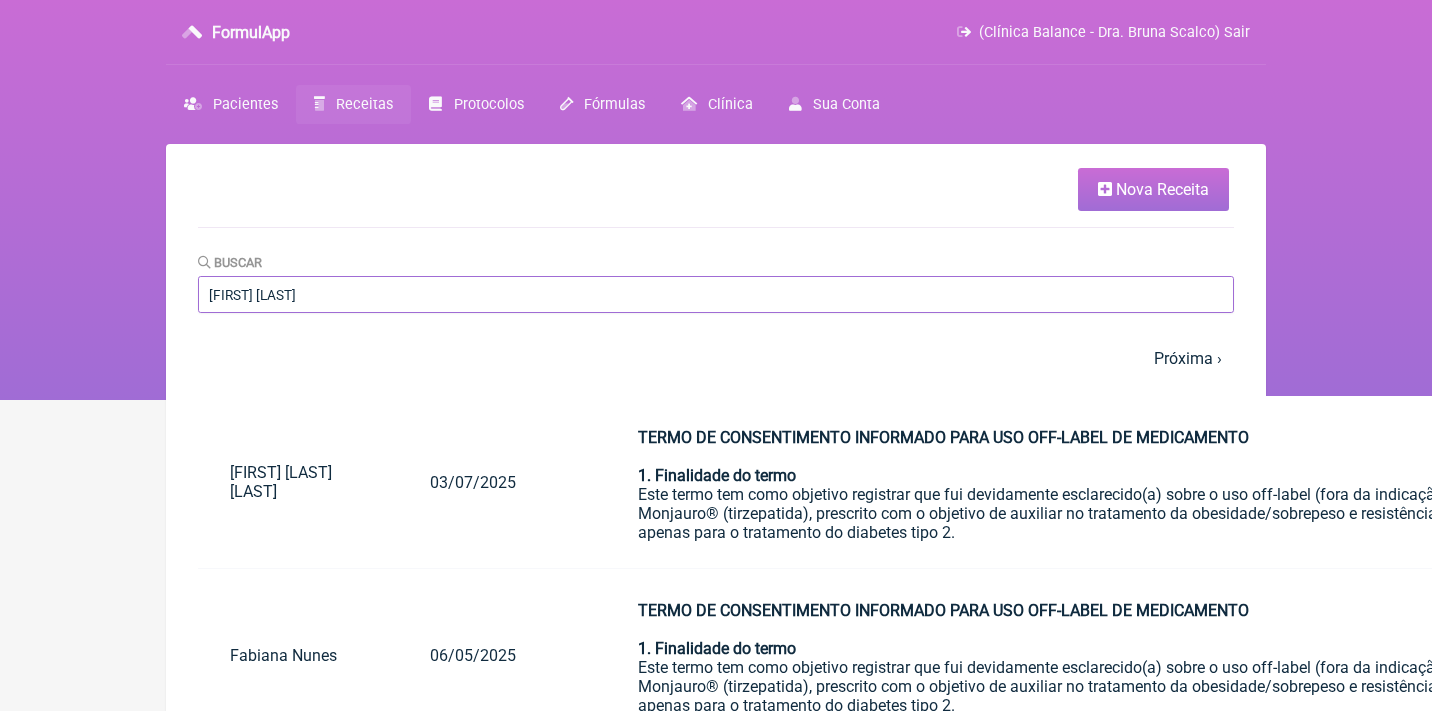 type 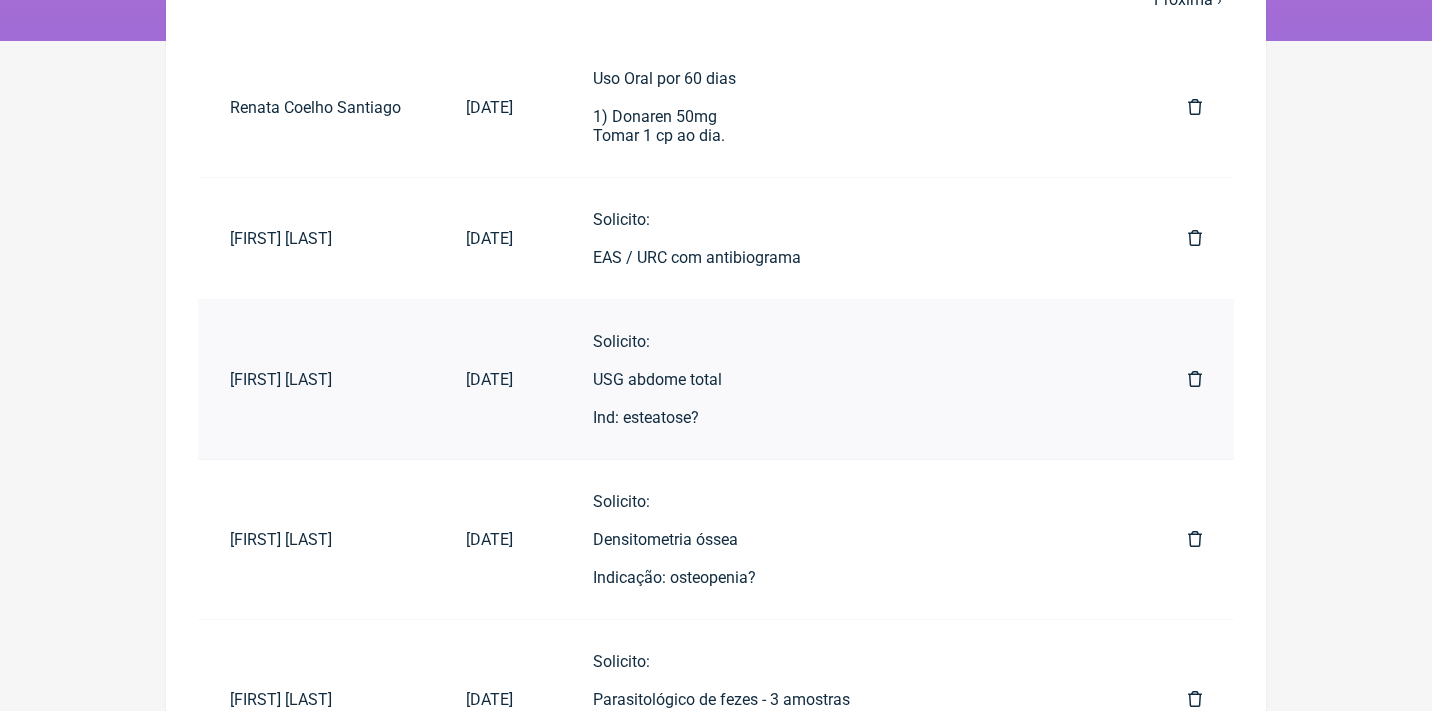 scroll, scrollTop: 385, scrollLeft: 0, axis: vertical 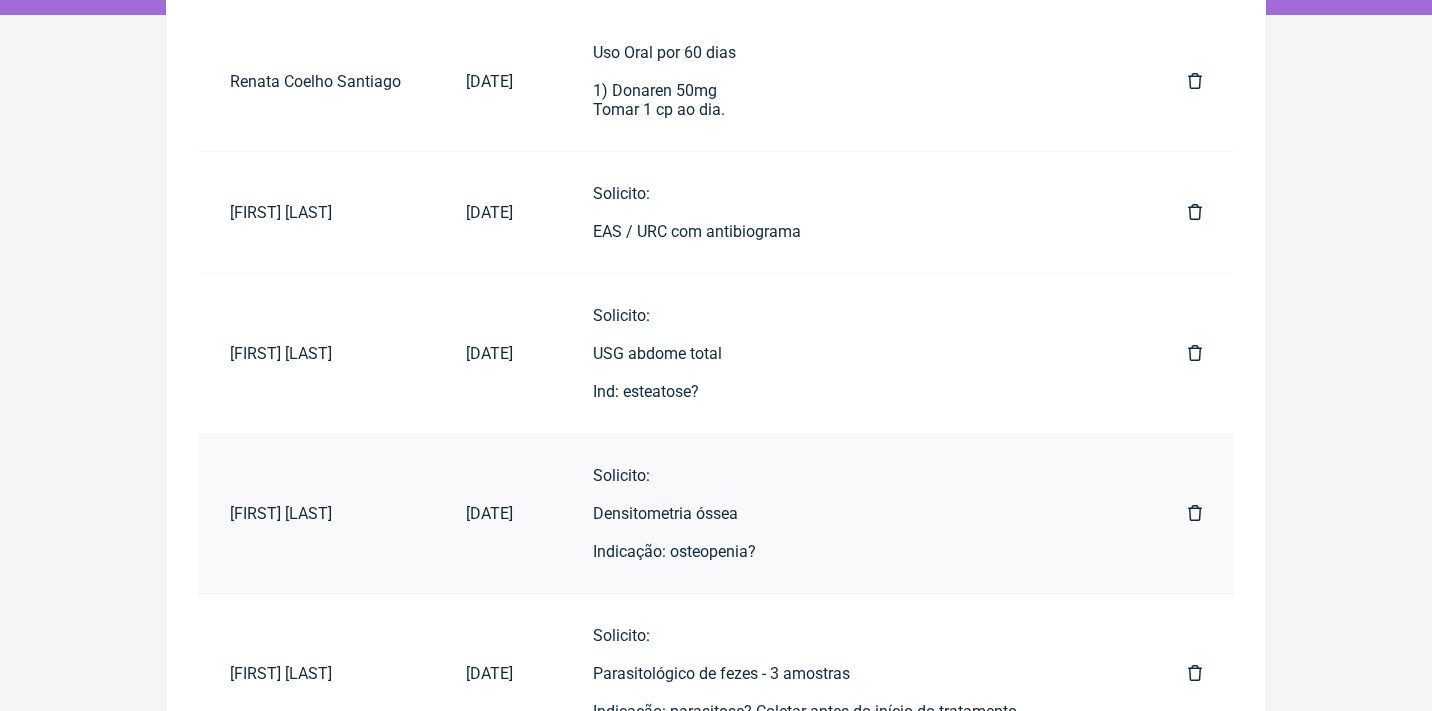 click at bounding box center (1195, 513) 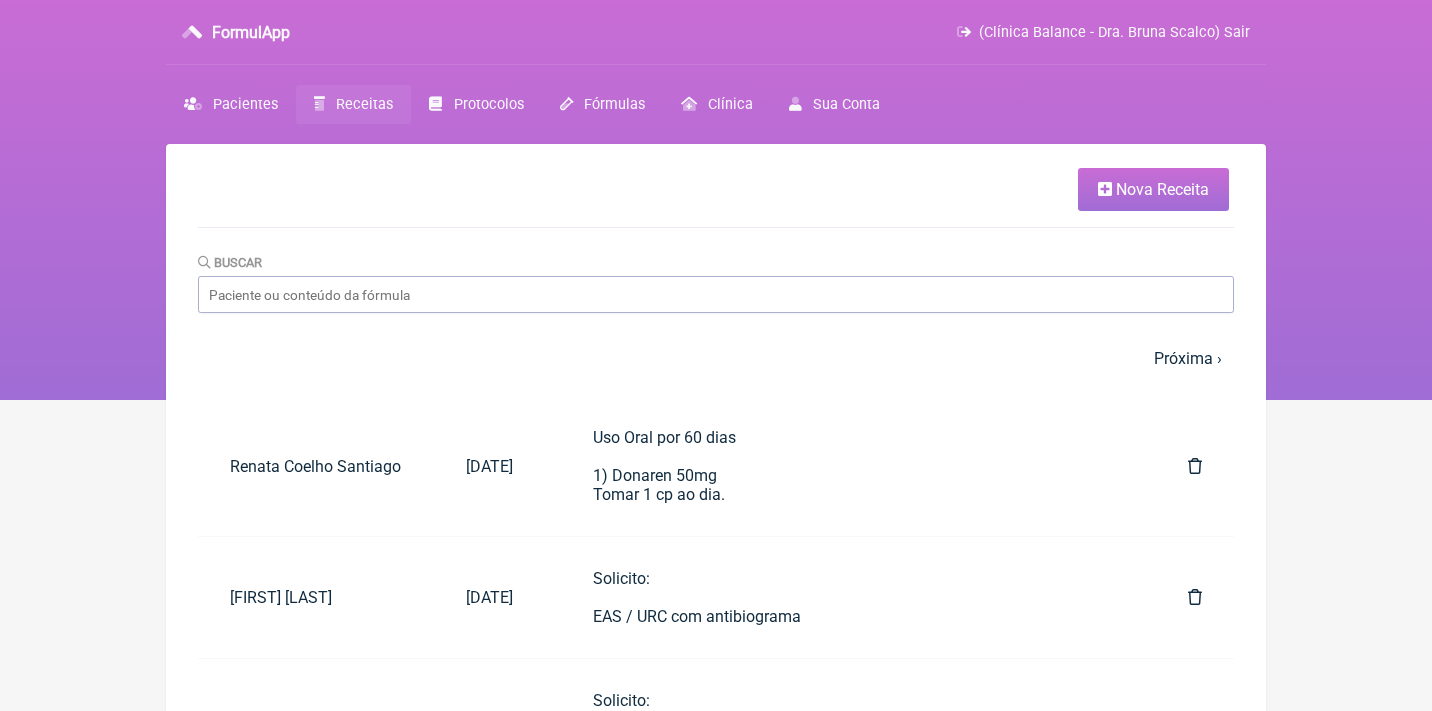 scroll, scrollTop: 0, scrollLeft: 0, axis: both 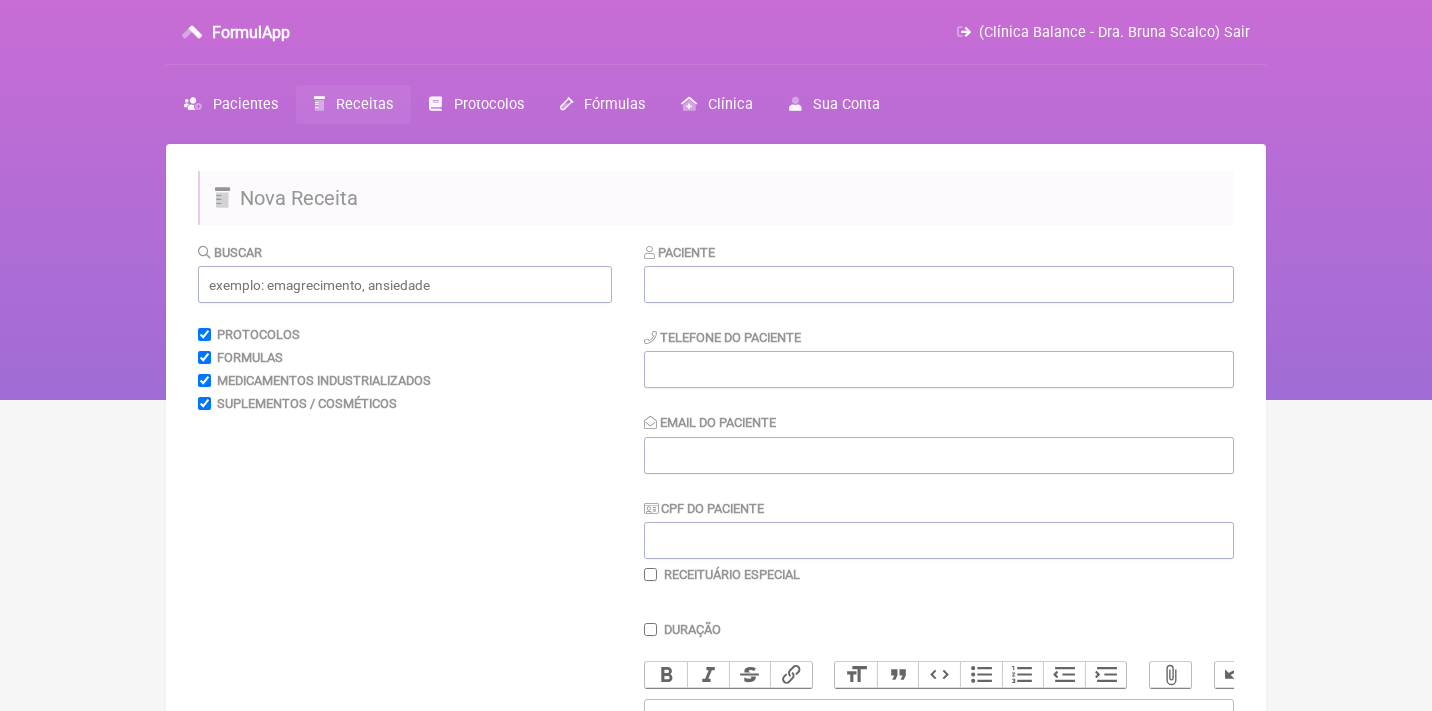click on "Paciente Telefone do Paciente Email do Paciente CPF do Paciente Receituário Especial" at bounding box center [939, 412] 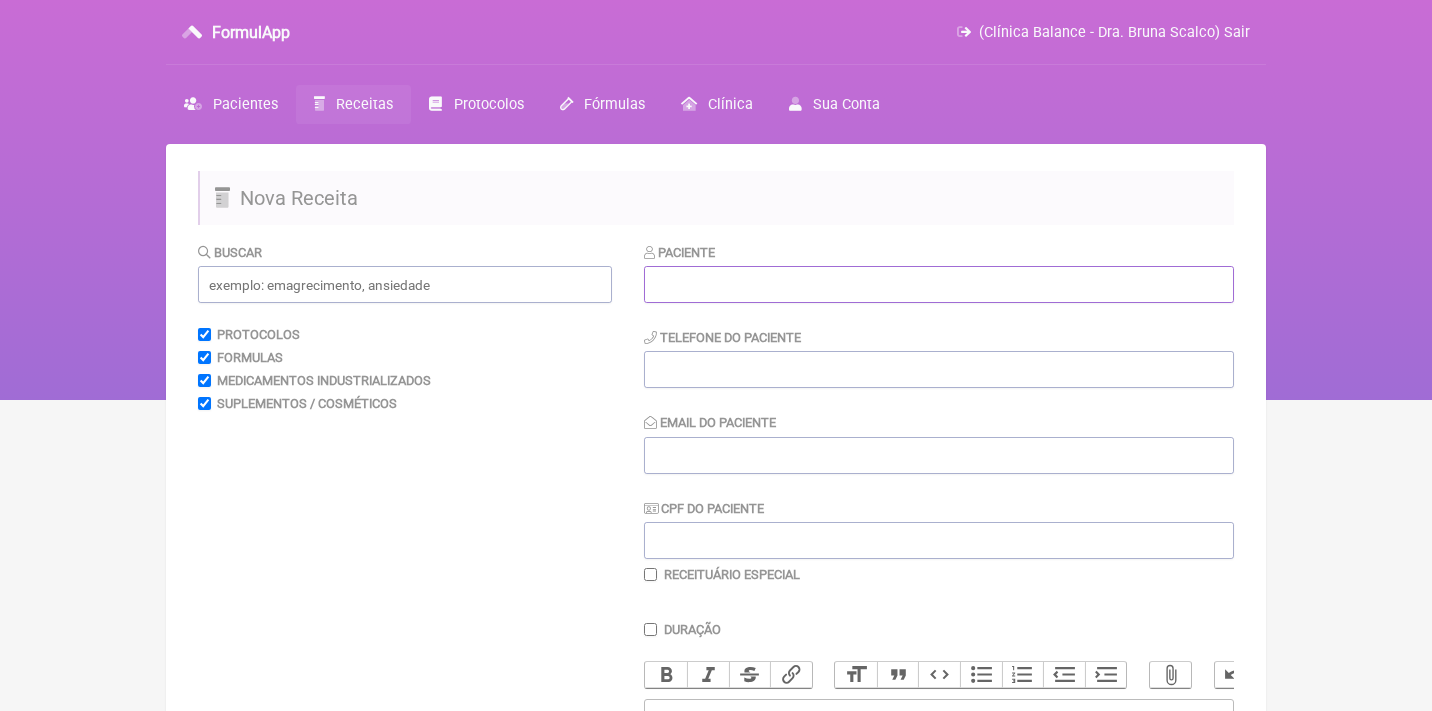 paste on "[FIRST] [LAST]" 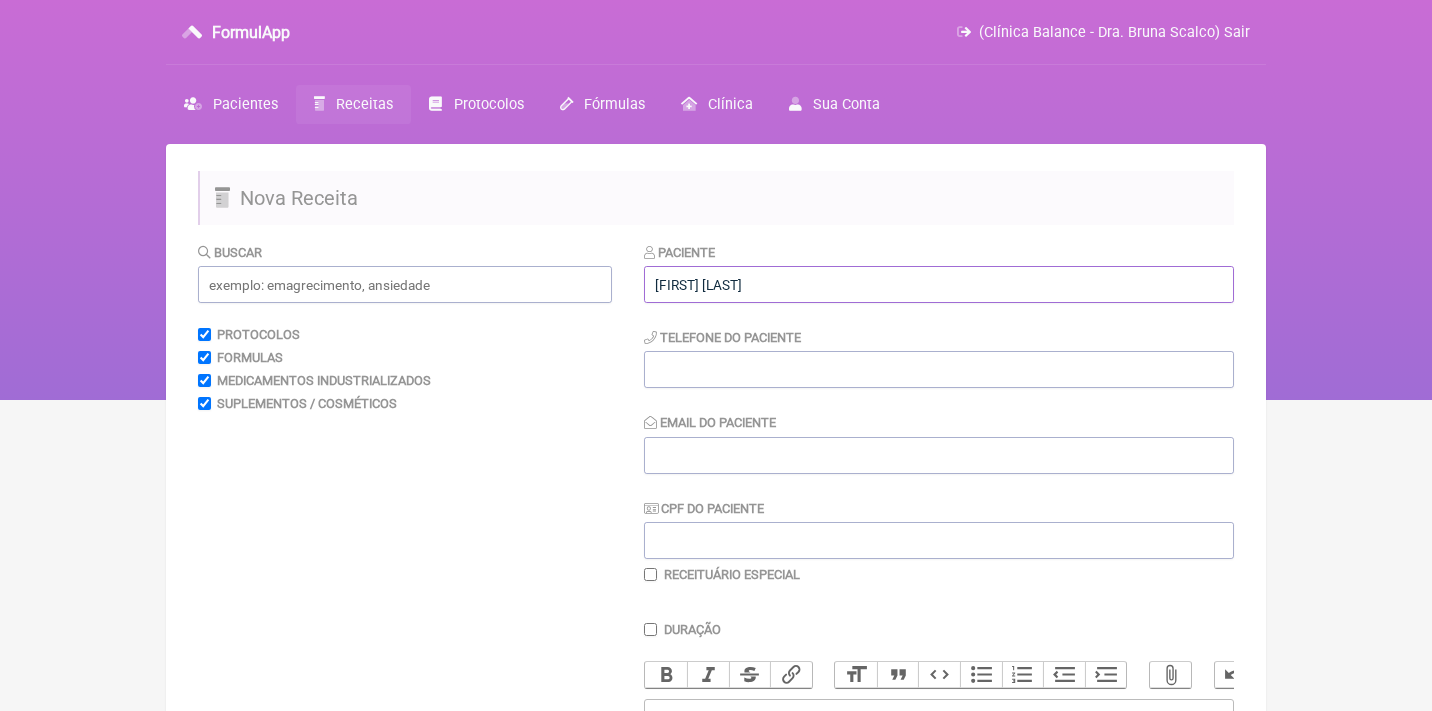 type on "[FIRST] [LAST]" 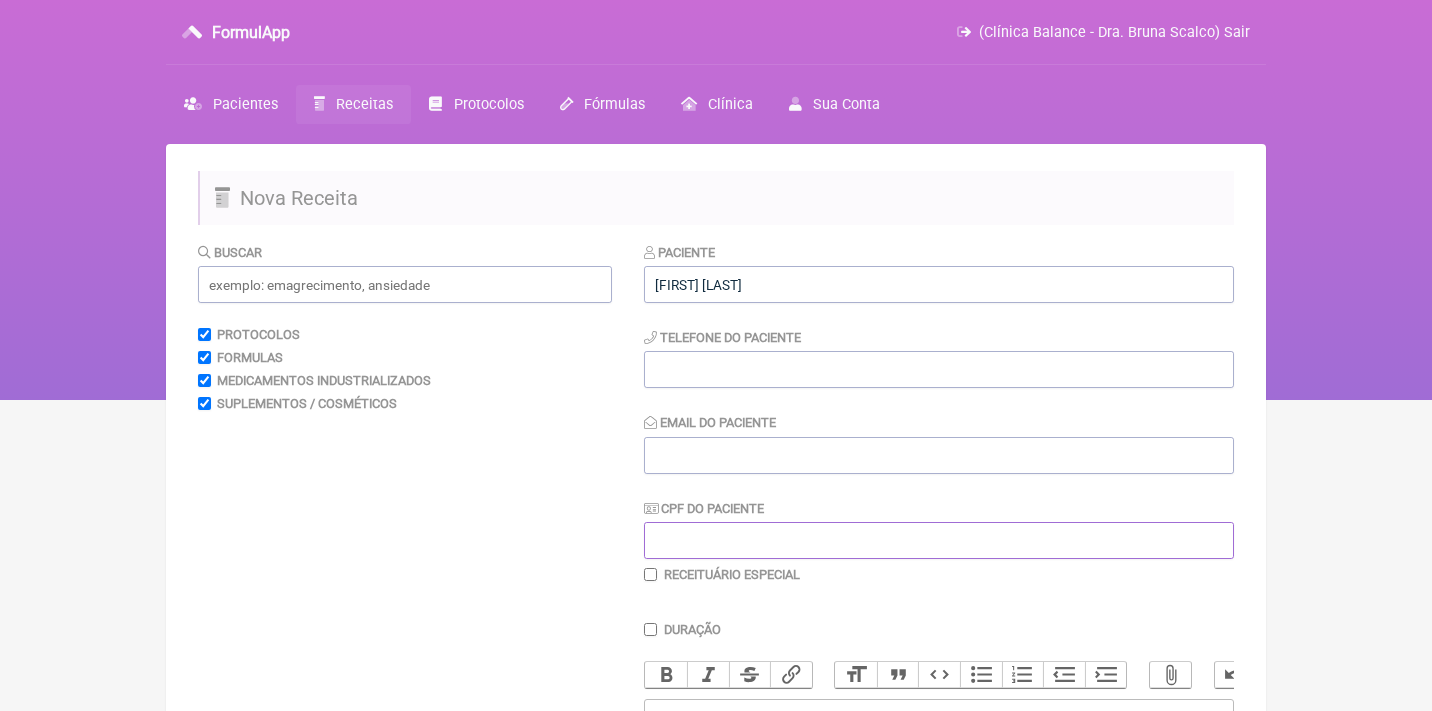 click on "CPF do Paciente" at bounding box center (939, 540) 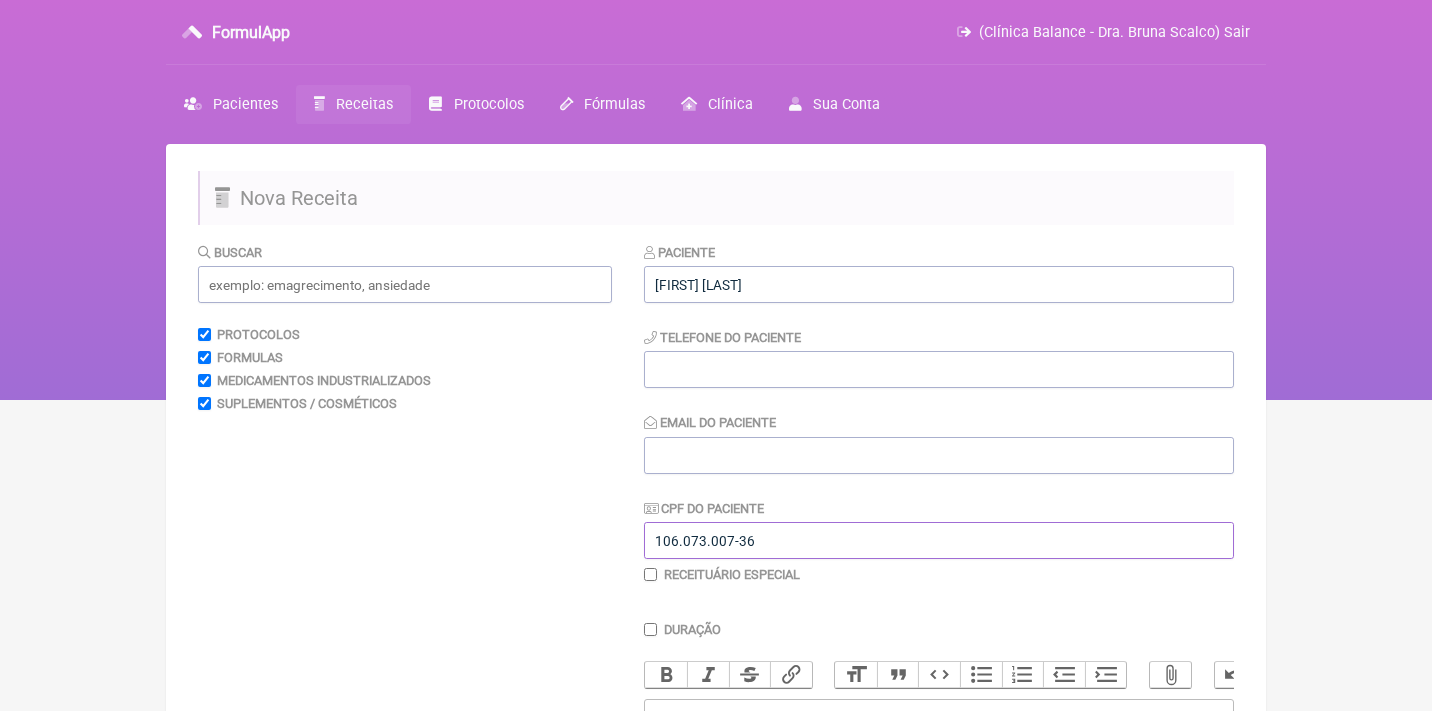 type on "106.073.007-36" 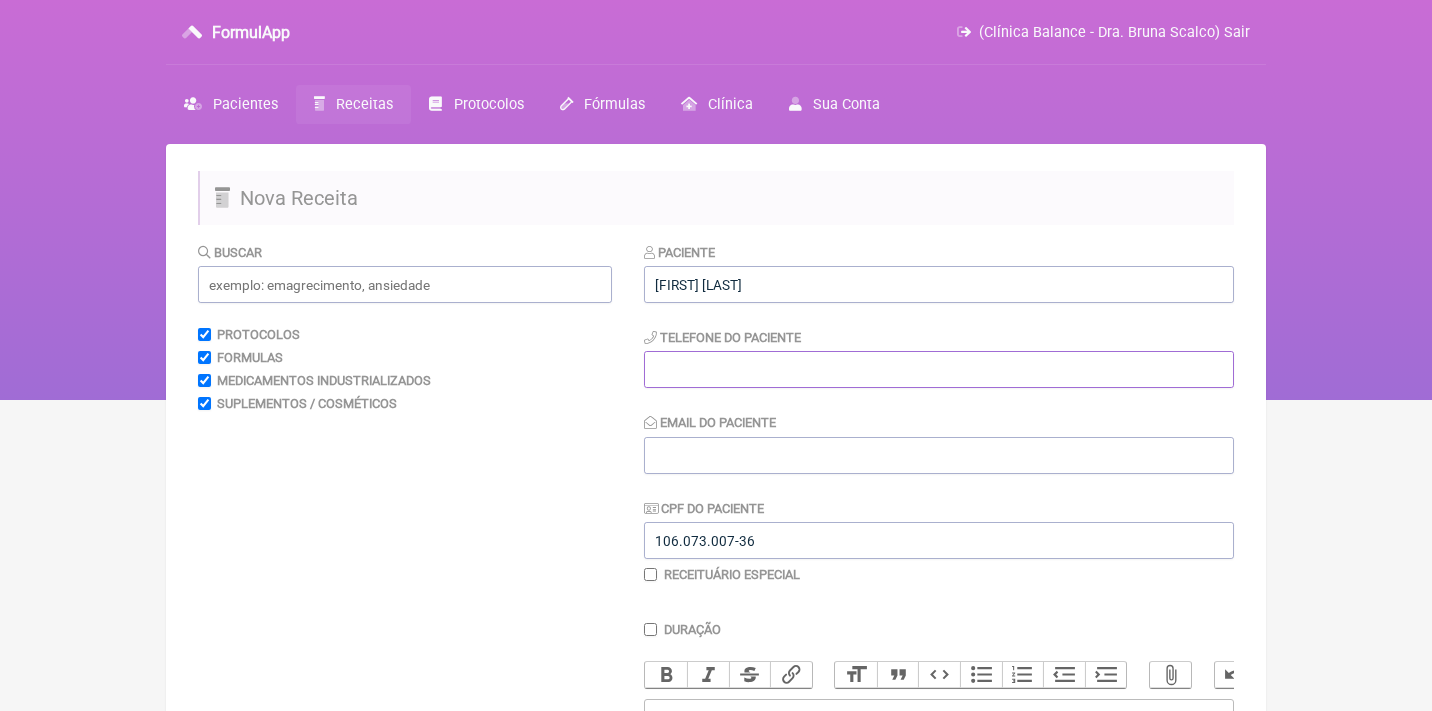 click at bounding box center [939, 369] 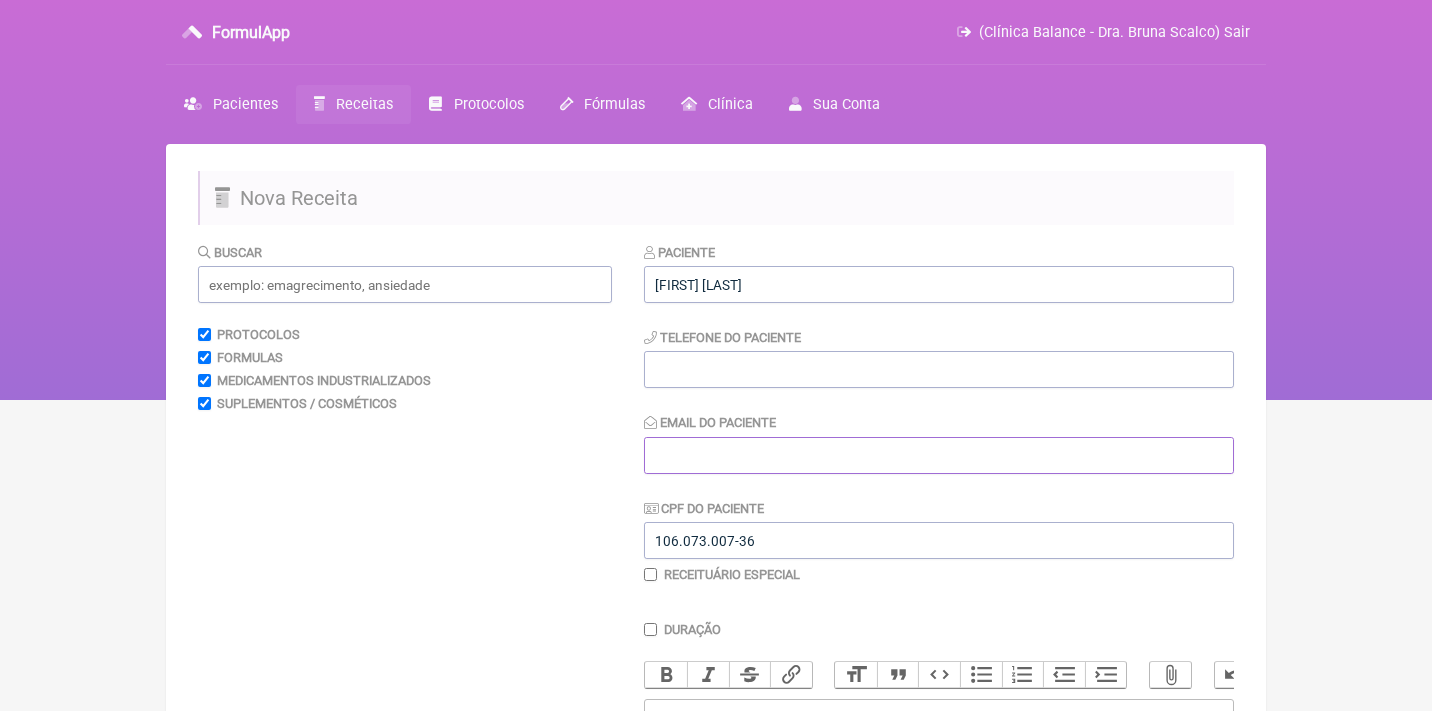 paste on "[EMAIL]" 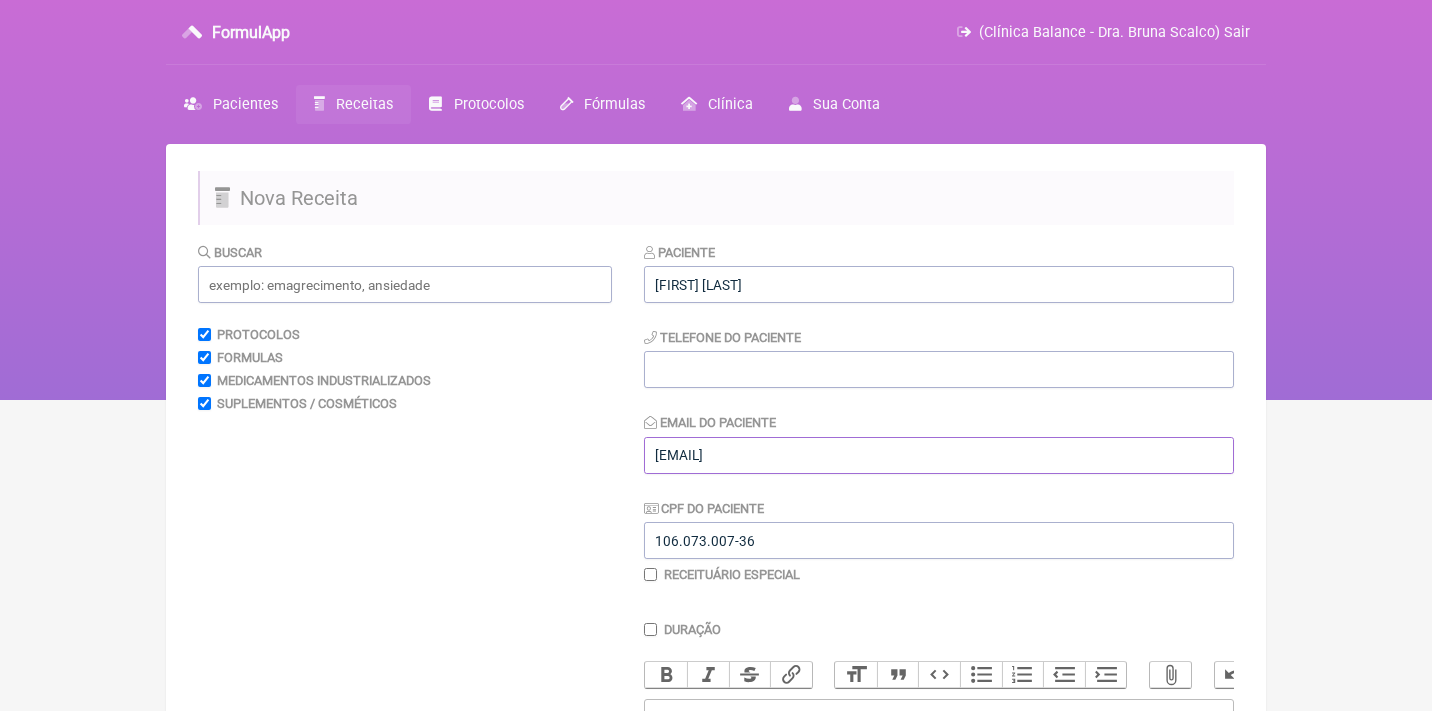 type on "[EMAIL]" 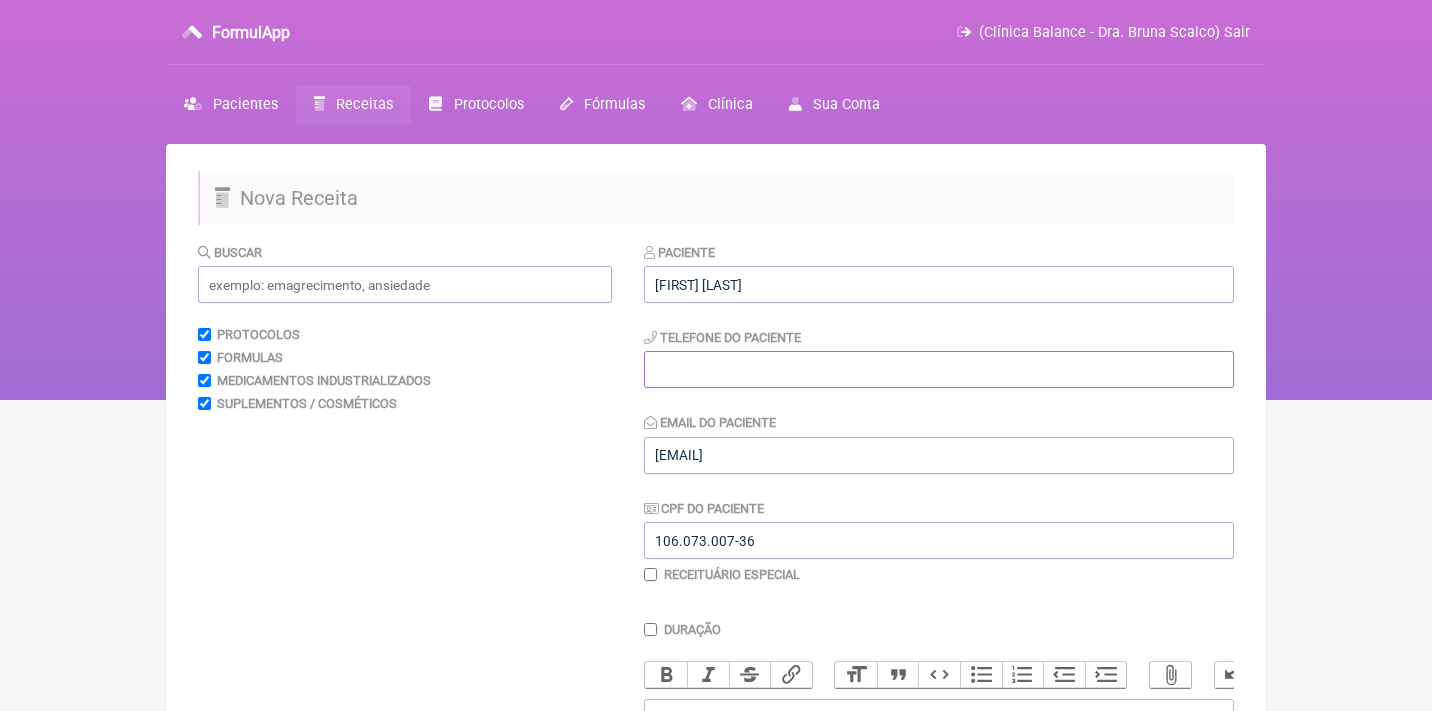 click at bounding box center (939, 369) 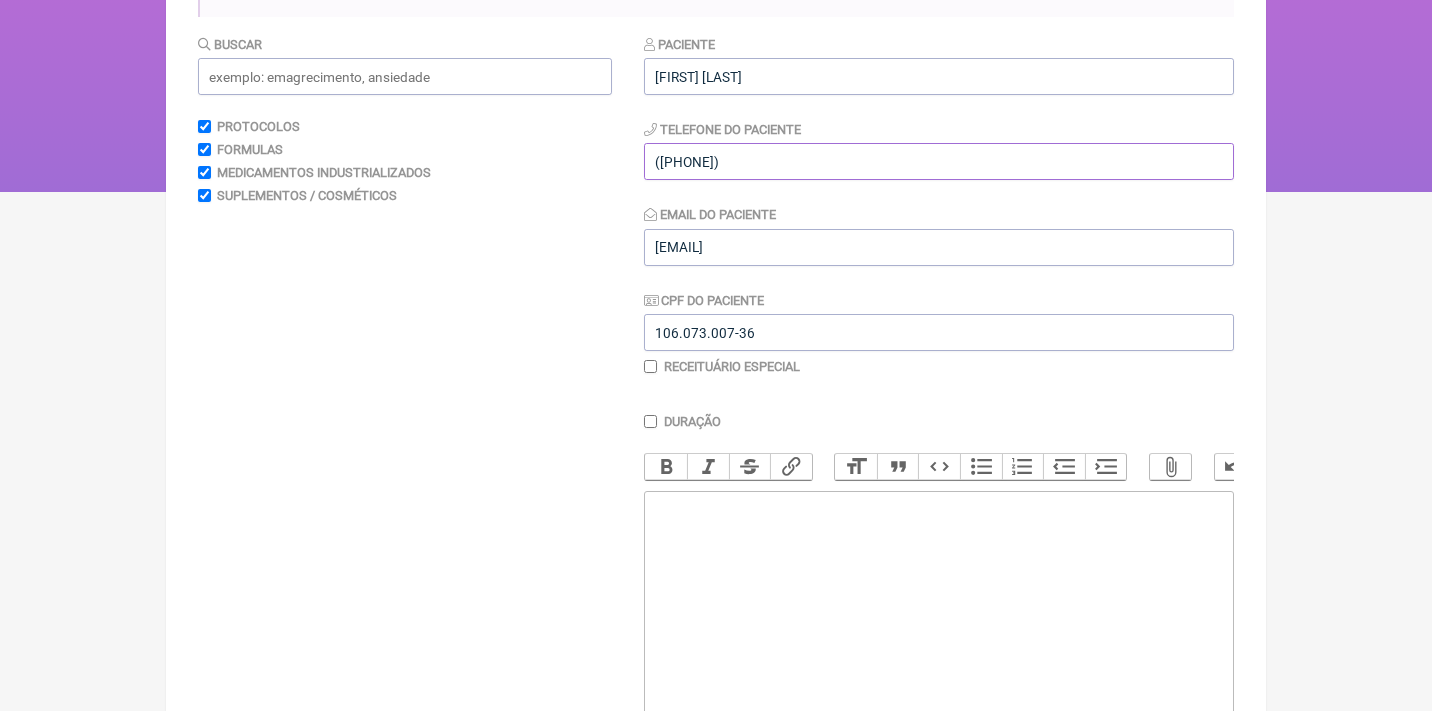 scroll, scrollTop: 224, scrollLeft: 0, axis: vertical 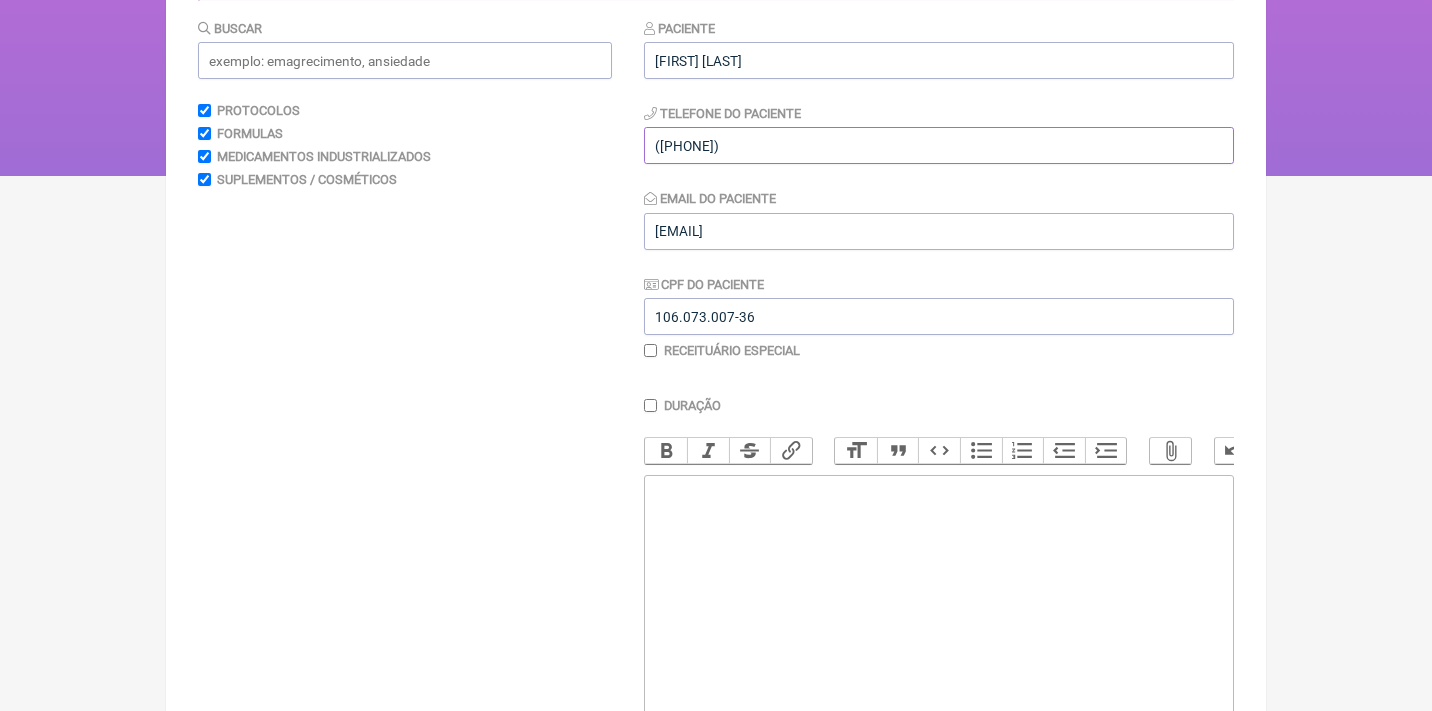 type on "([PHONE])" 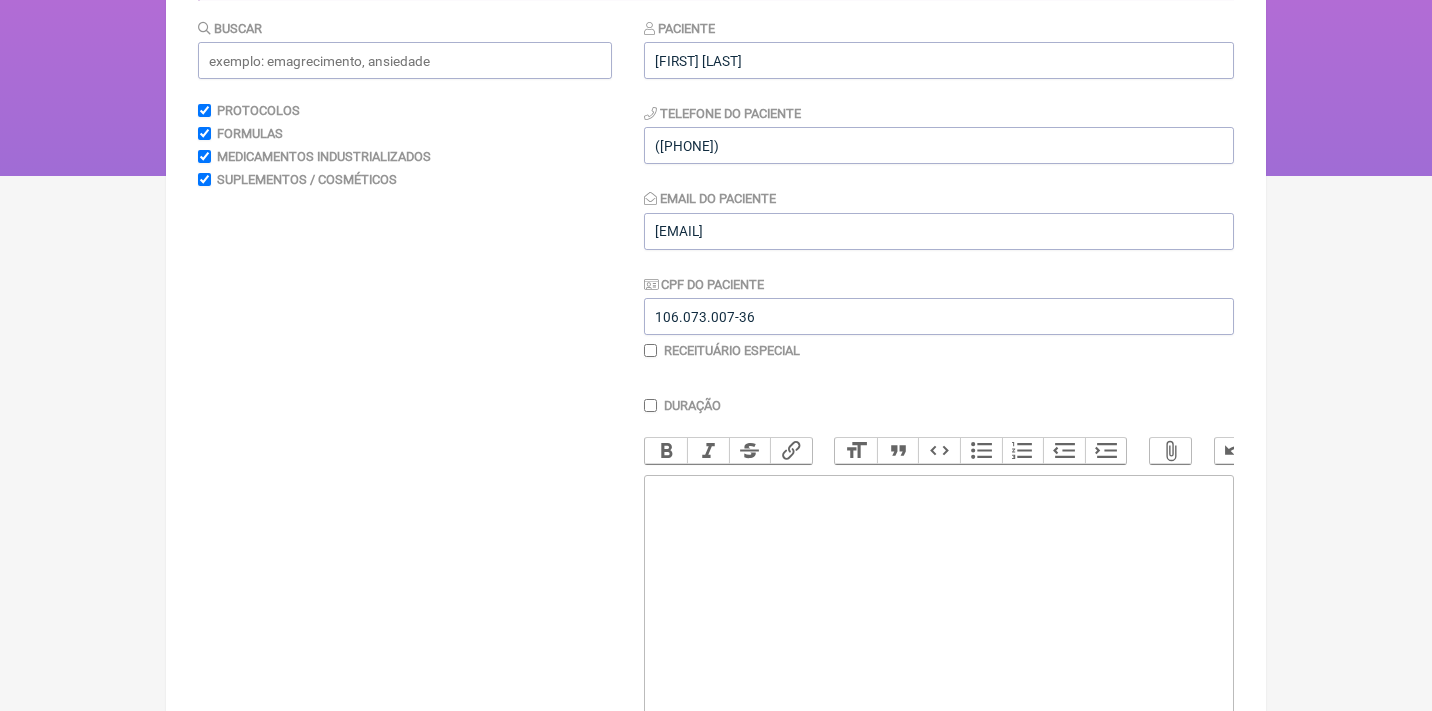 click 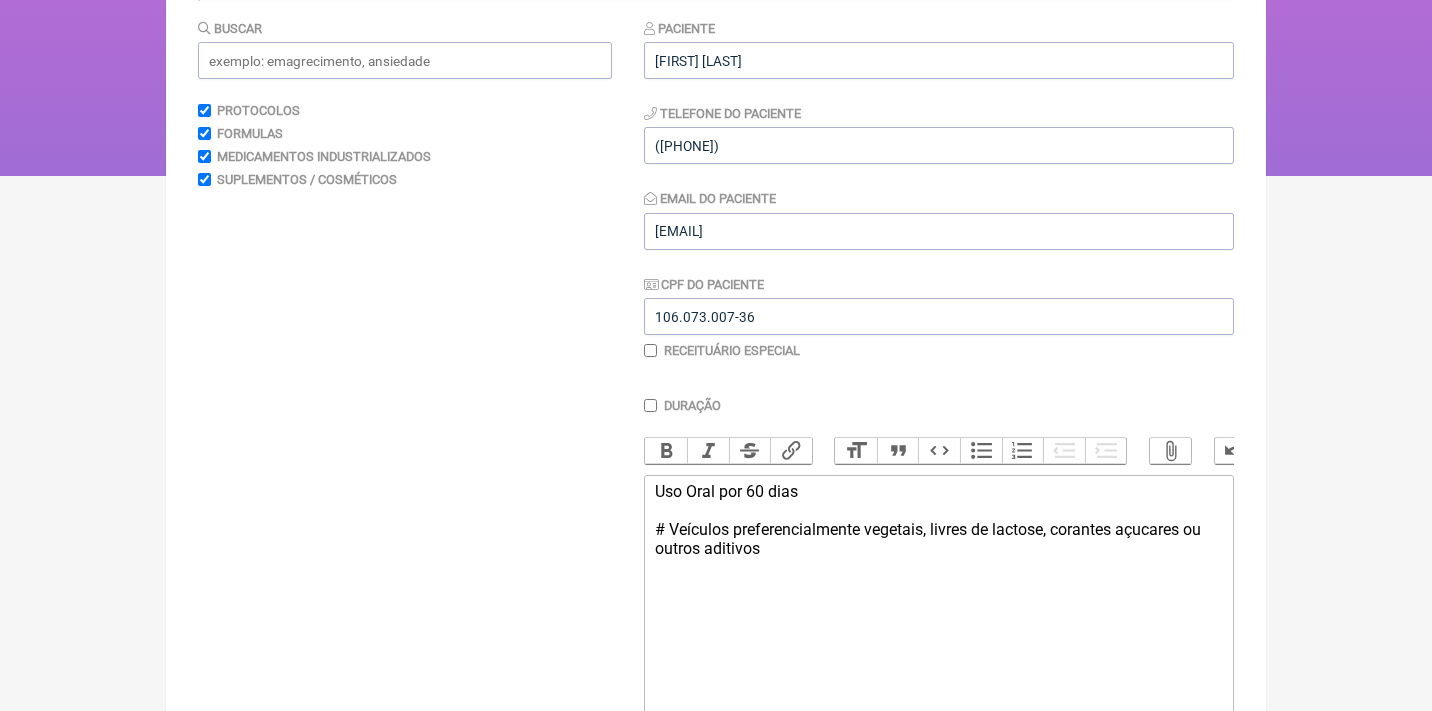 click on "Uso Oral por 60 dias # Veículos preferencialmente vegetais, livres de lactose, corantes açucares ou outros aditivos" 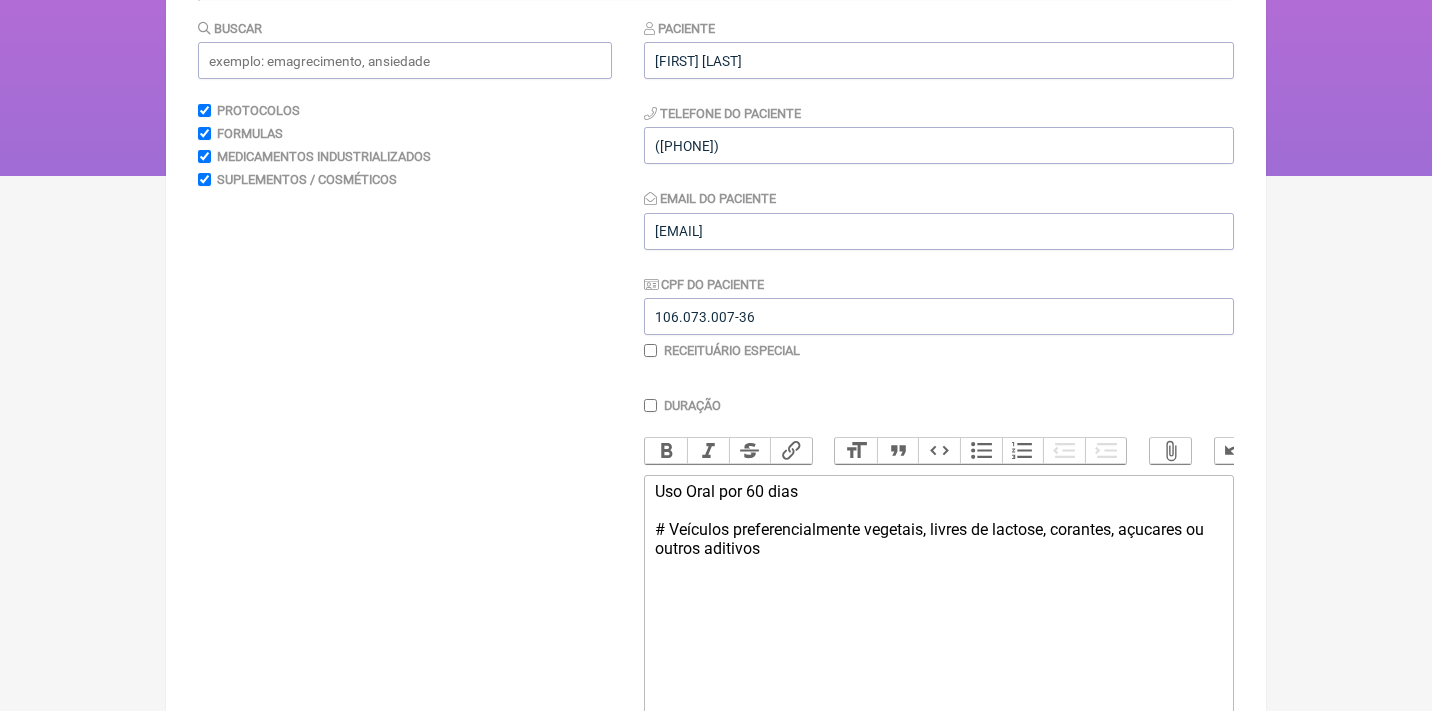 click on "Uso Oral por 60 dias # Veículos preferencialmente vegetais, livres de lactose, corantes, açucares ou outros aditivos" 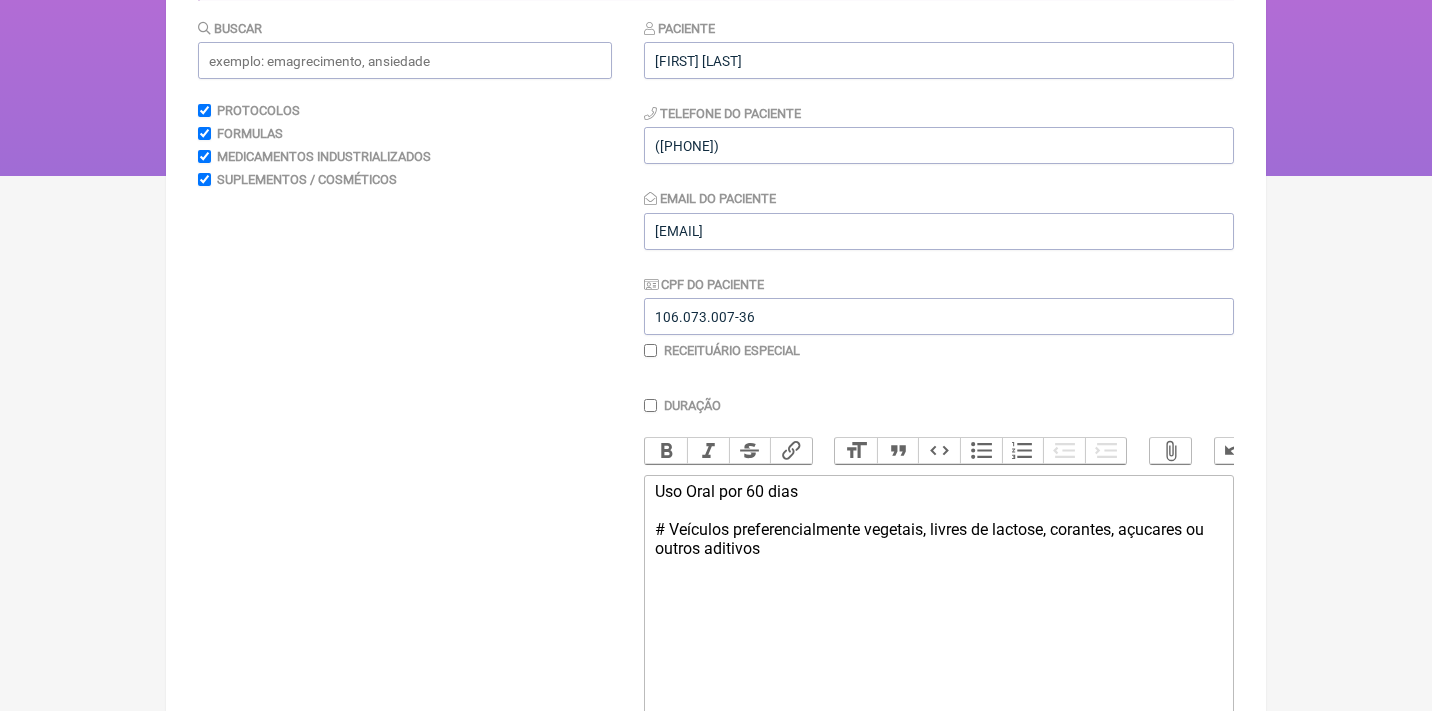 type on "<div>Uso Oral por 60 dias<br><br># Veículos preferencialmente vegetais, livres de lactose, corantes, açucares ou outros aditivos<br><br><br></div>" 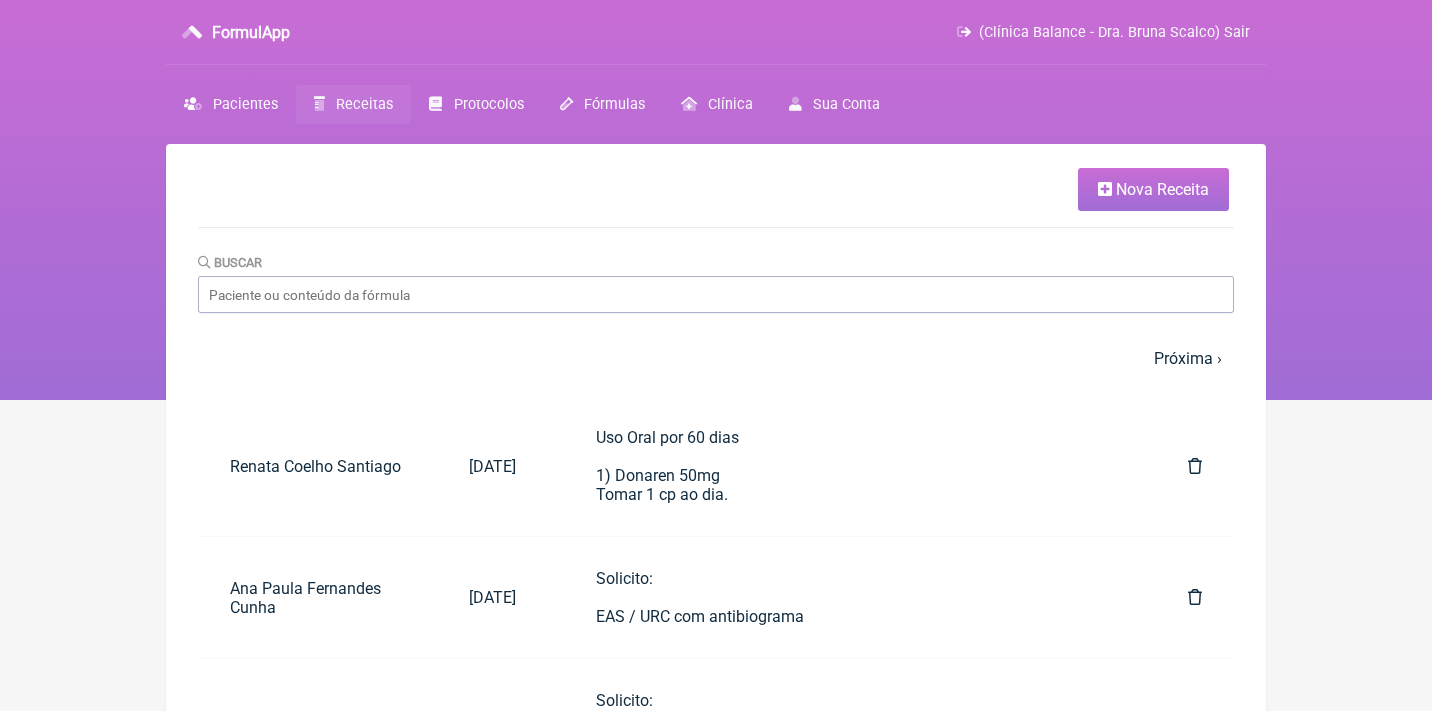 scroll, scrollTop: 0, scrollLeft: 0, axis: both 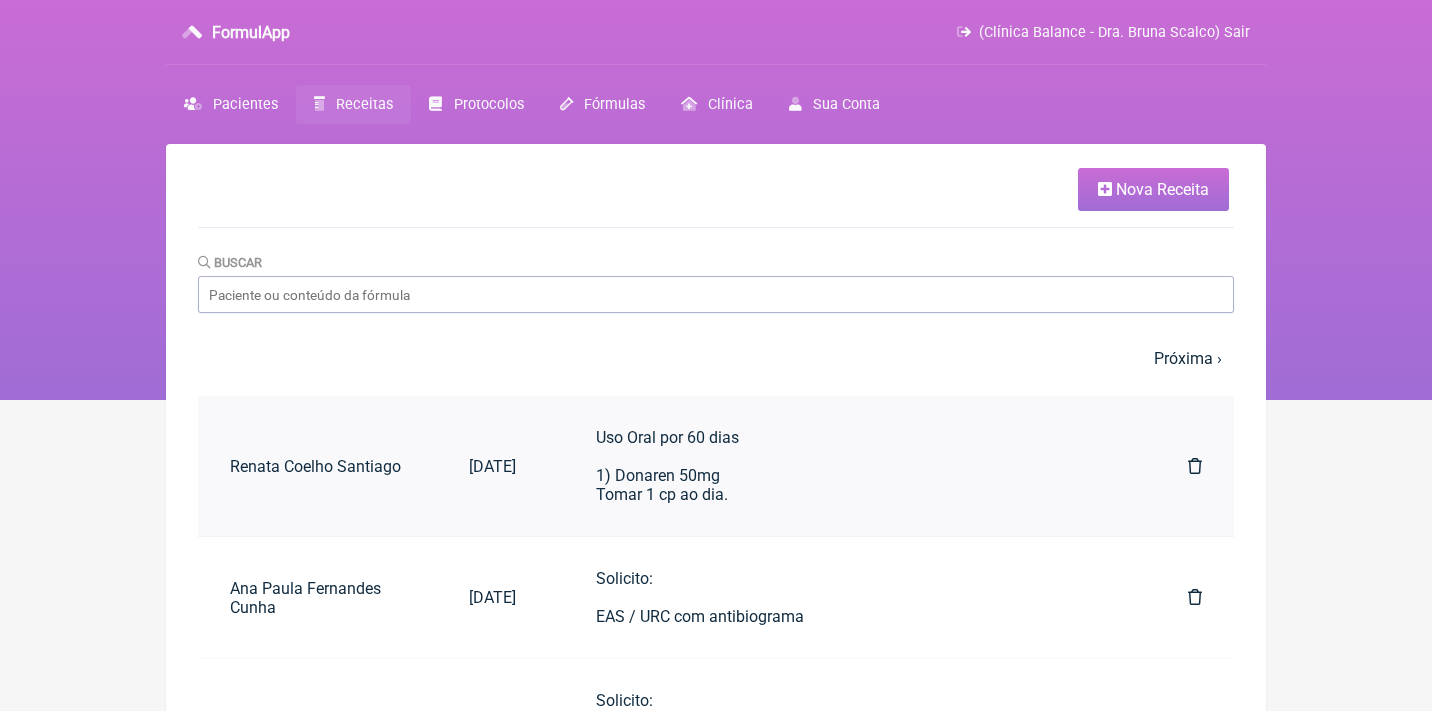 click on "Uso Oral por 60 dias 1) Donaren 50mg Tomar 1 cp ao dia." at bounding box center (852, 466) 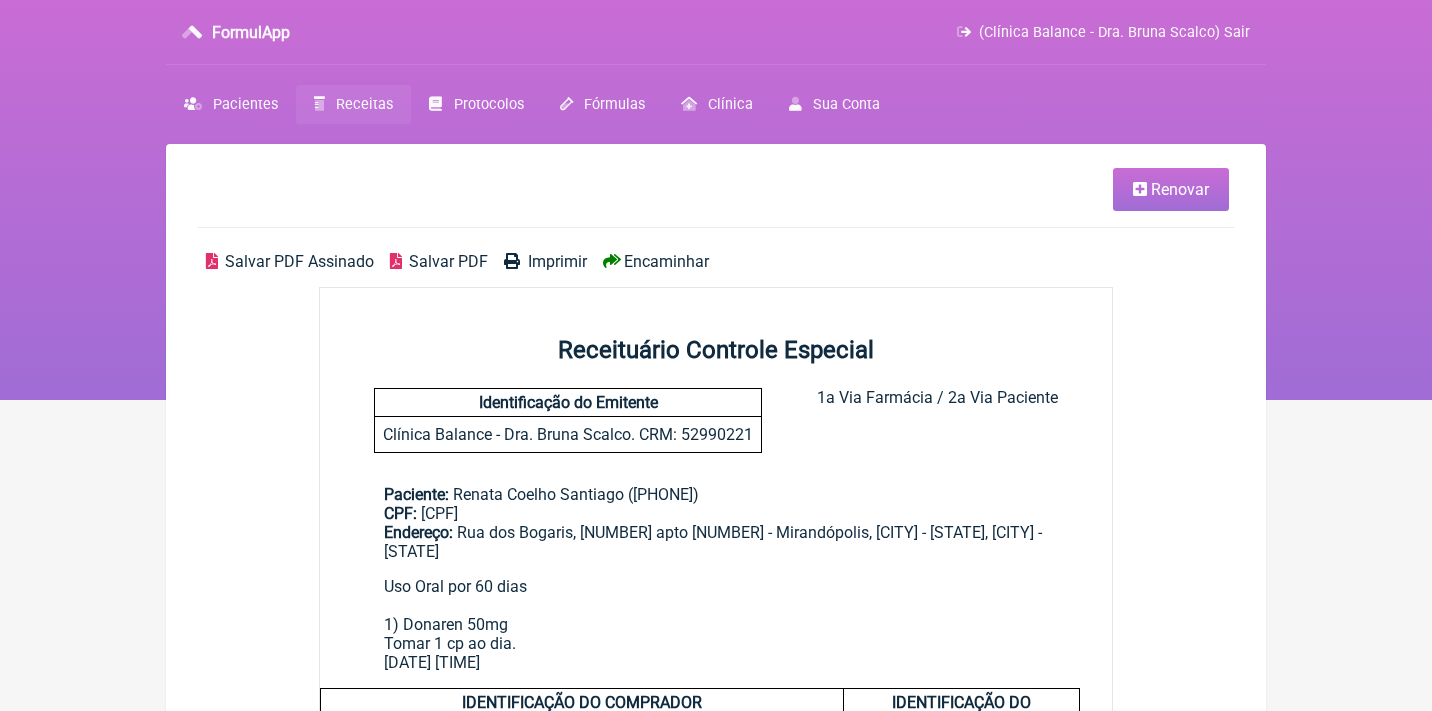 click on "Renovar" at bounding box center [1180, 189] 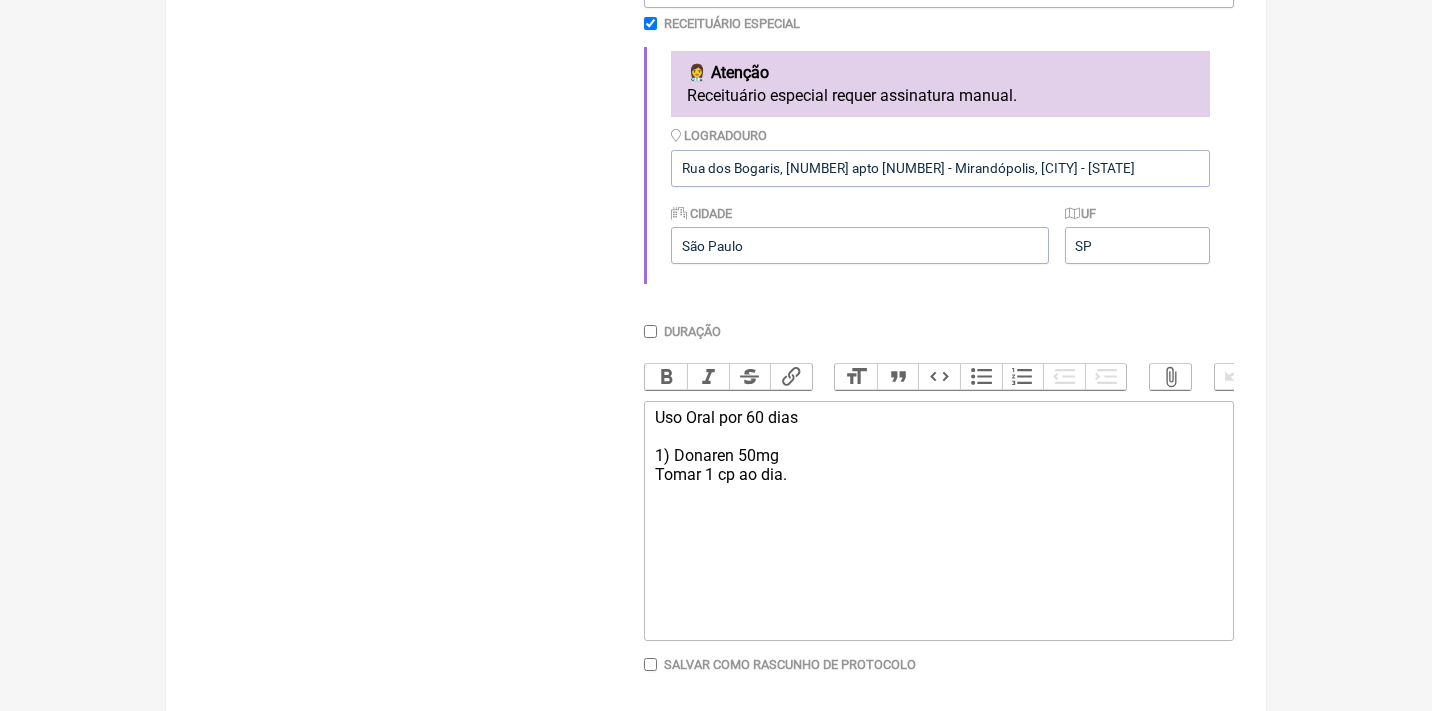 scroll, scrollTop: 555, scrollLeft: 0, axis: vertical 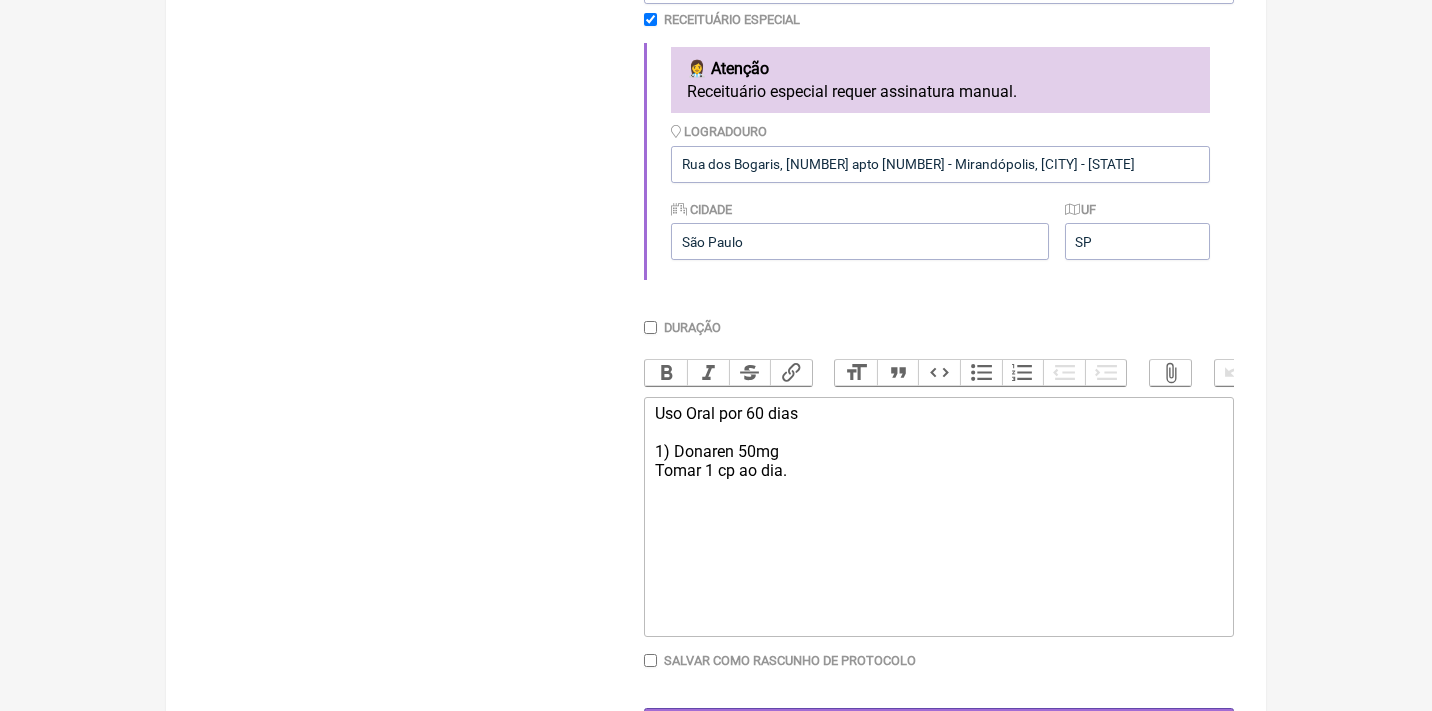 drag, startPoint x: 813, startPoint y: 474, endPoint x: 674, endPoint y: 442, distance: 142.6359 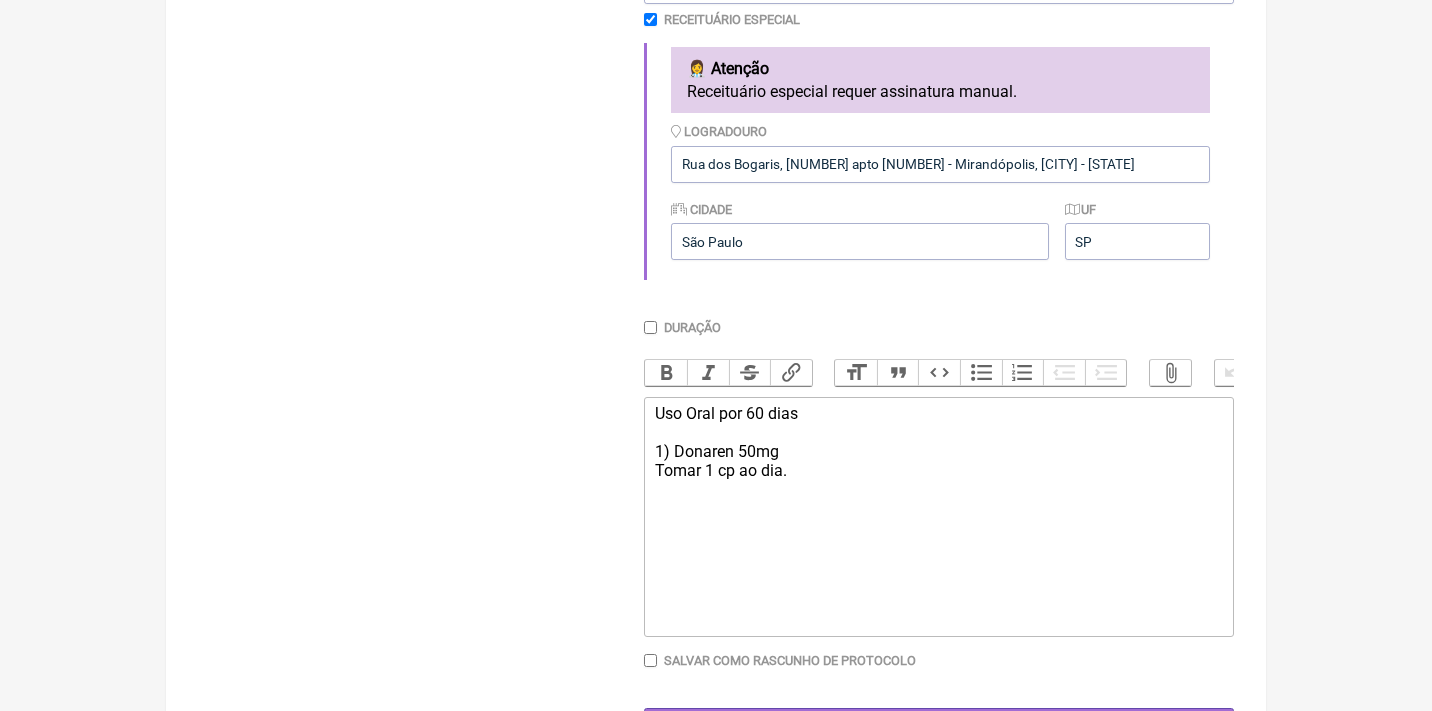 click on "Uso Oral por 60 dias 1) Donaren 50mg Tomar 1 cp ao dia." 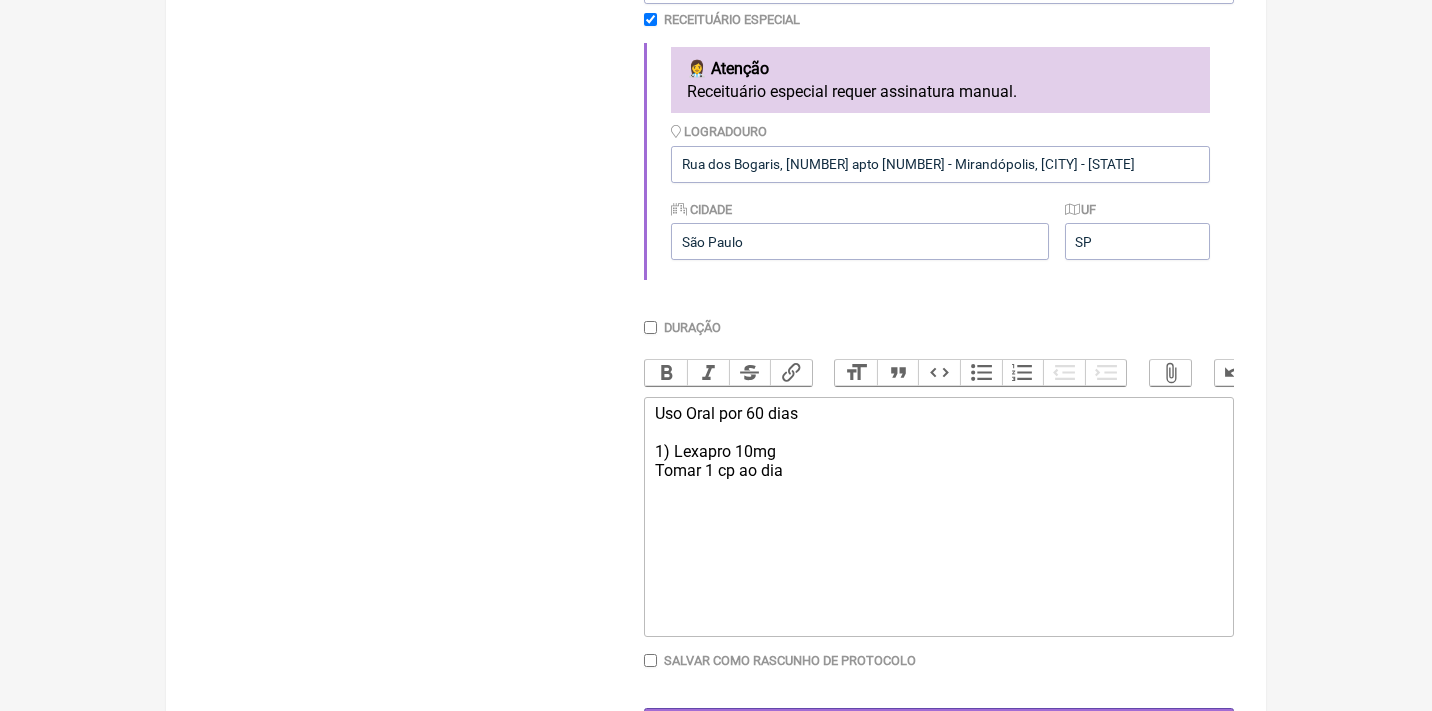 type on "<div>Uso Oral por 60 dias<br><br>1) Lexapro 10mg<br>Tomar 1 cp ao dia.&nbsp;</div>" 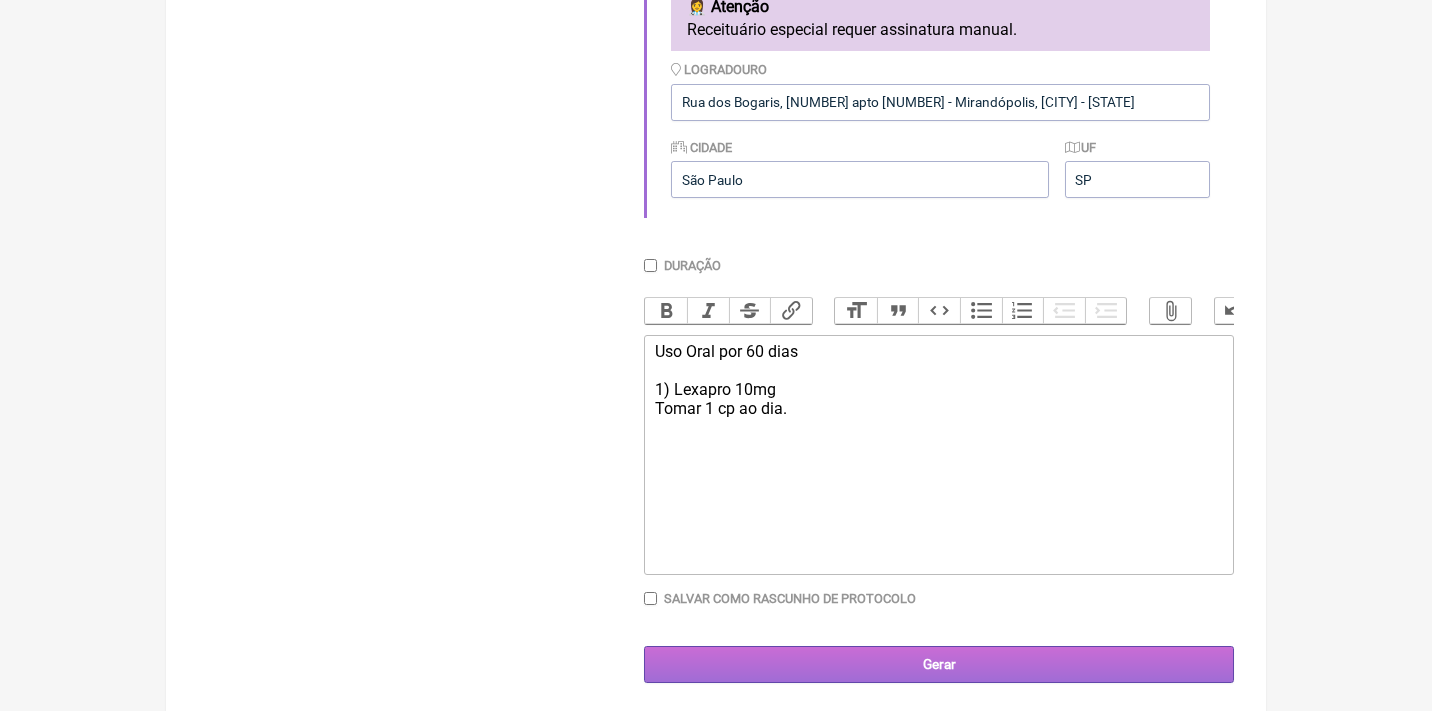 scroll, scrollTop: 616, scrollLeft: 0, axis: vertical 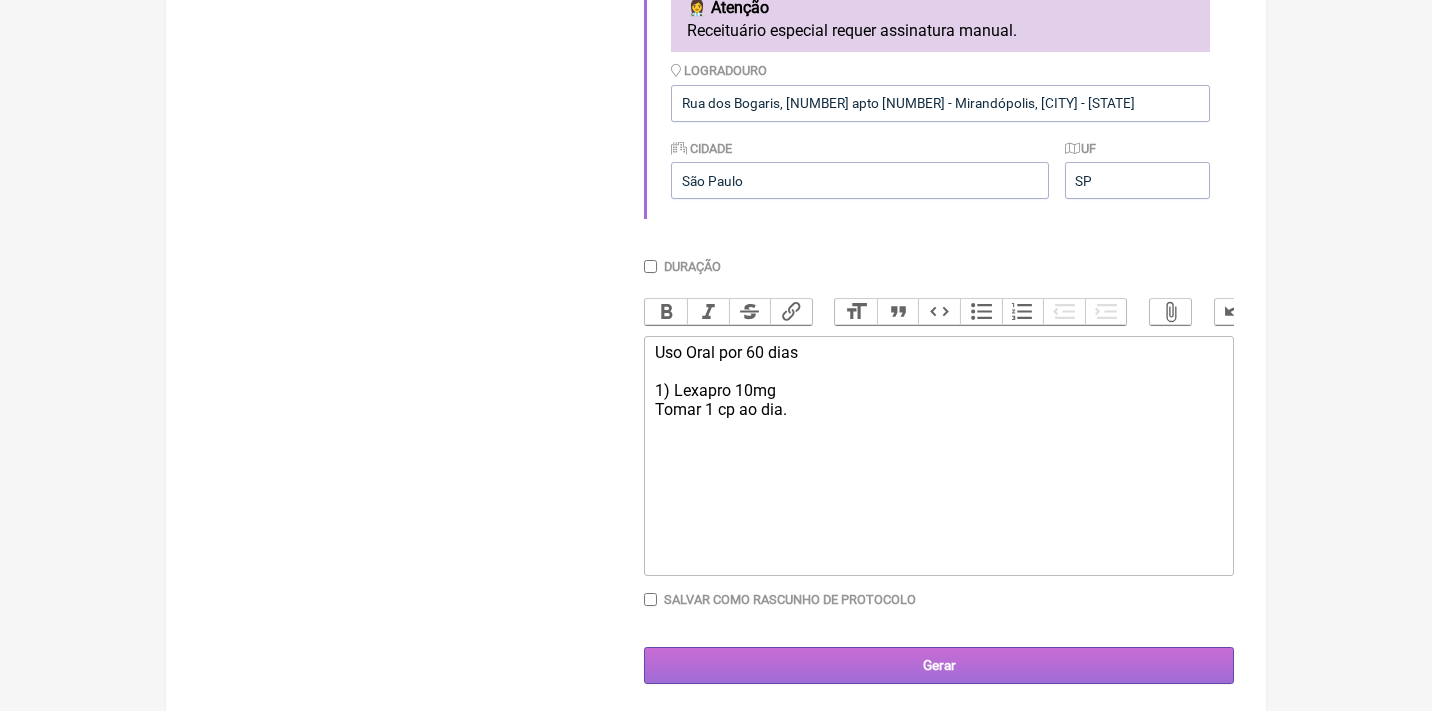 click on "Gerar" at bounding box center [939, 665] 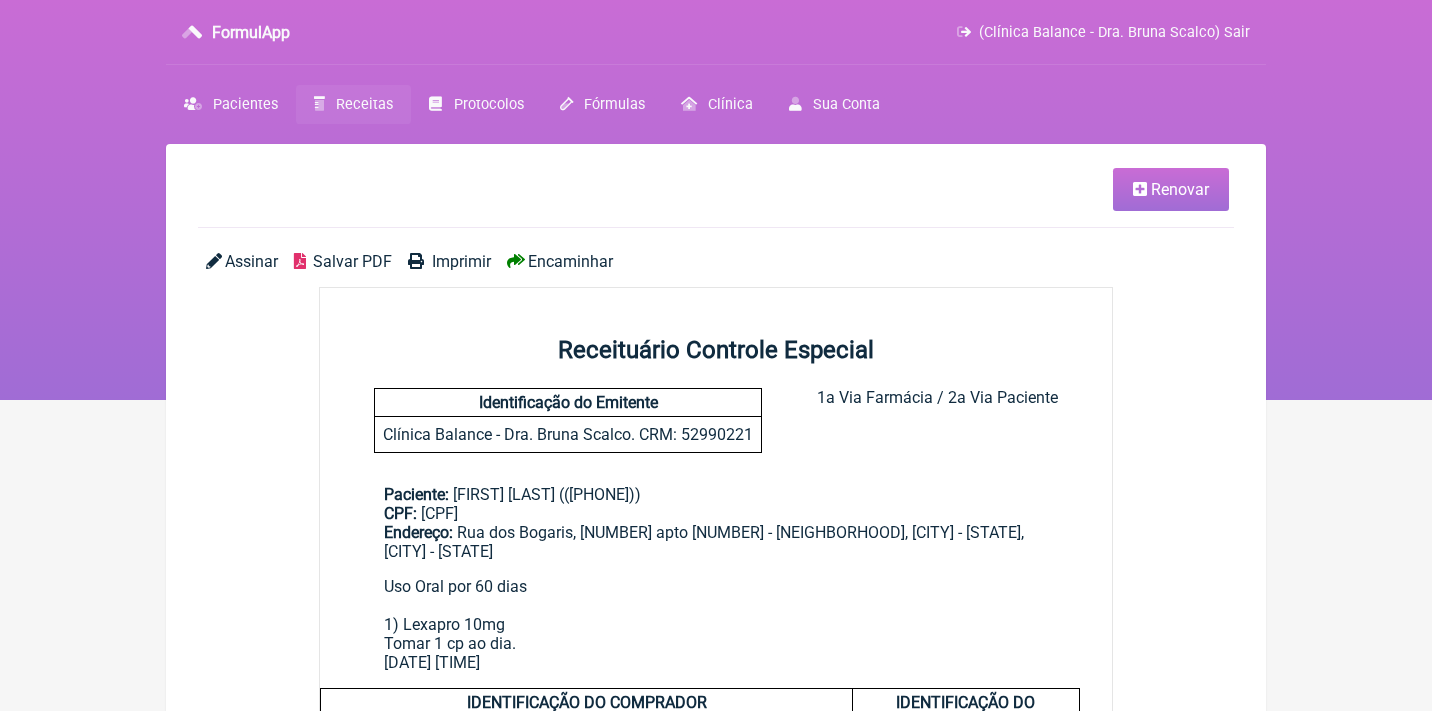 scroll, scrollTop: 0, scrollLeft: 0, axis: both 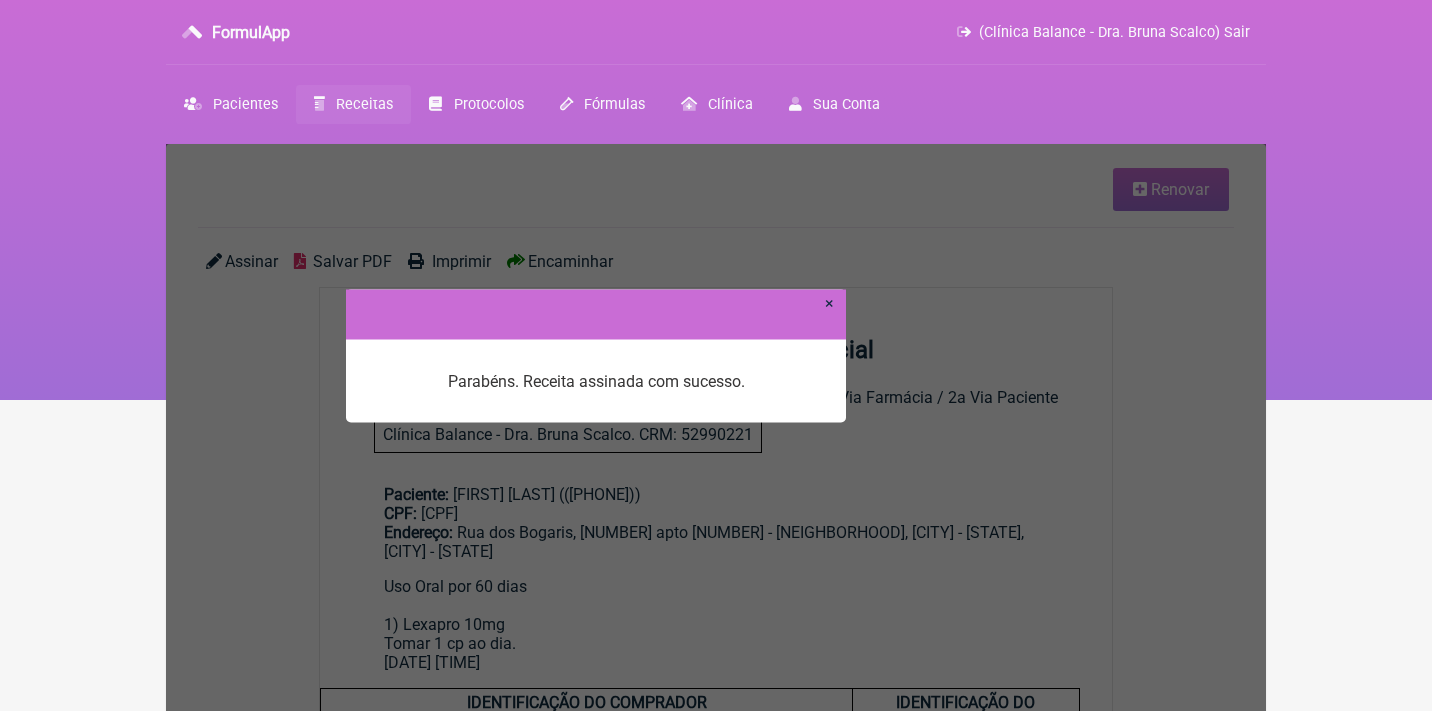 click at bounding box center (596, 314) 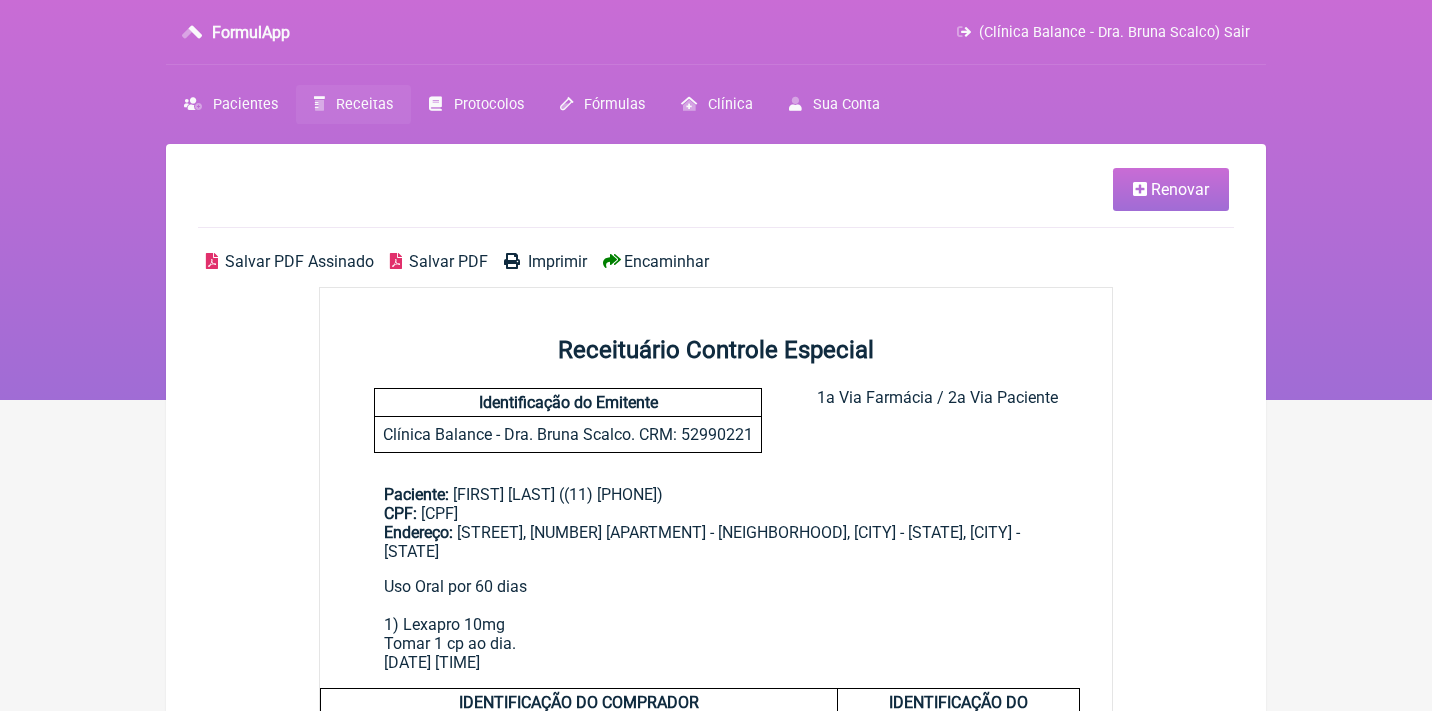 scroll, scrollTop: 0, scrollLeft: 0, axis: both 